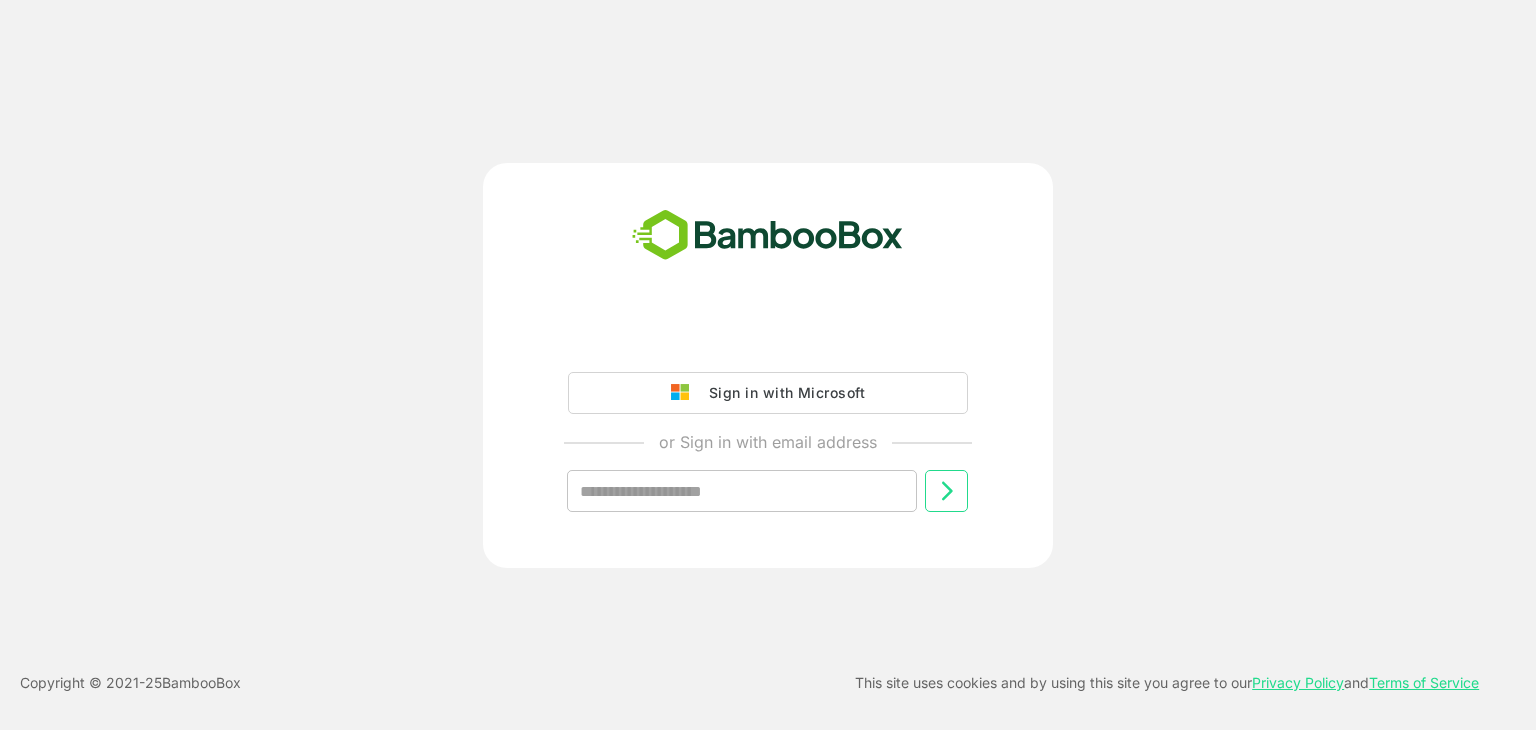 scroll, scrollTop: 0, scrollLeft: 0, axis: both 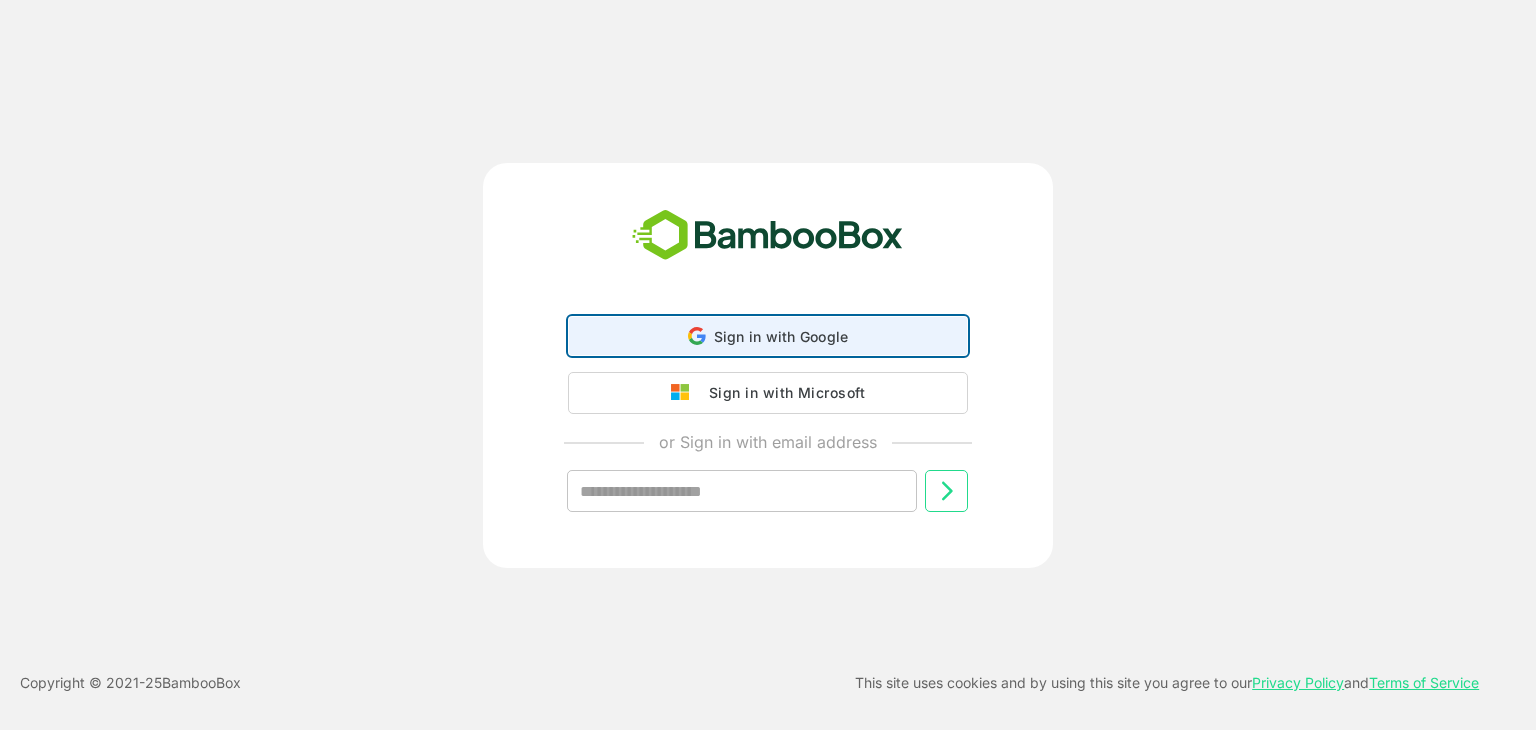 click on "Sign in with Google" at bounding box center (781, 336) 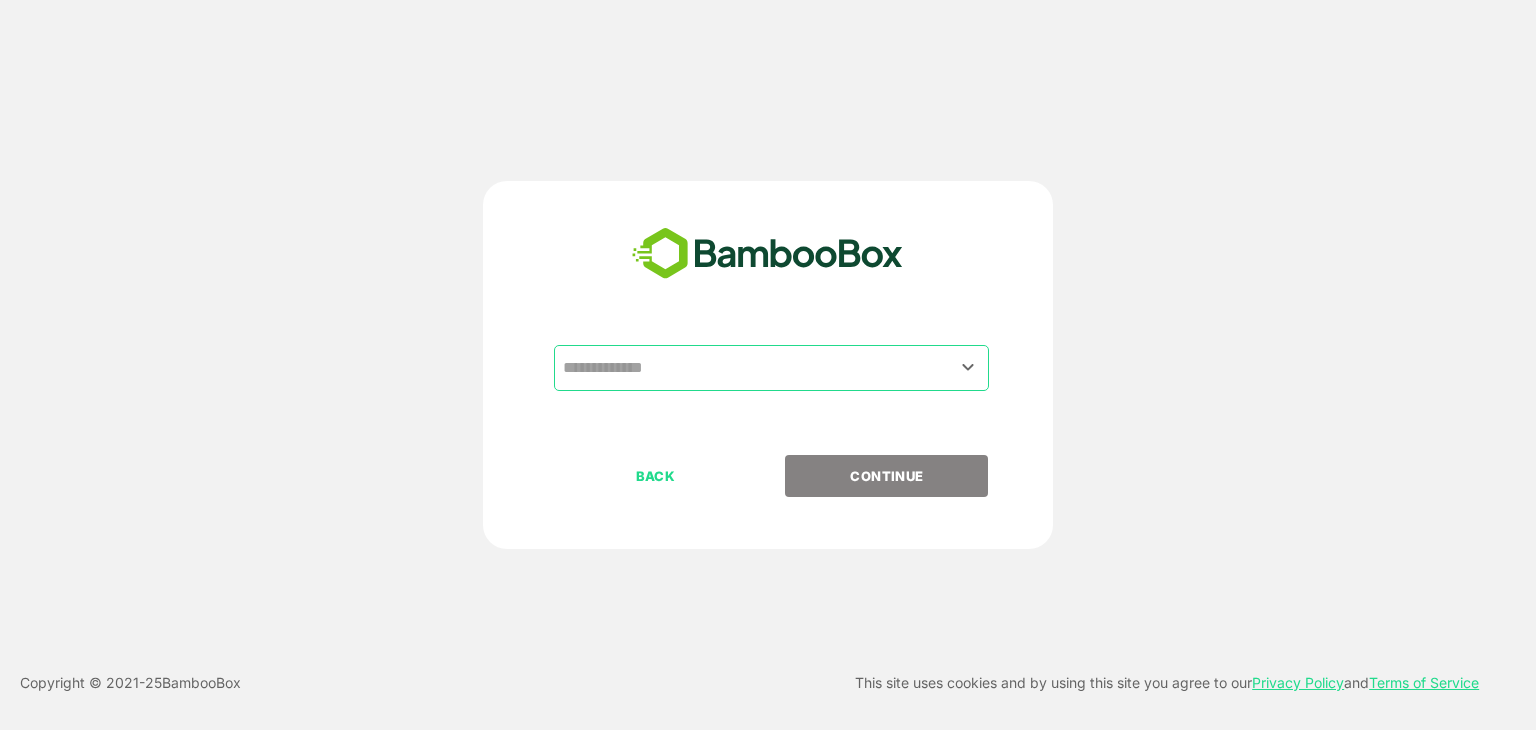 click at bounding box center [771, 368] 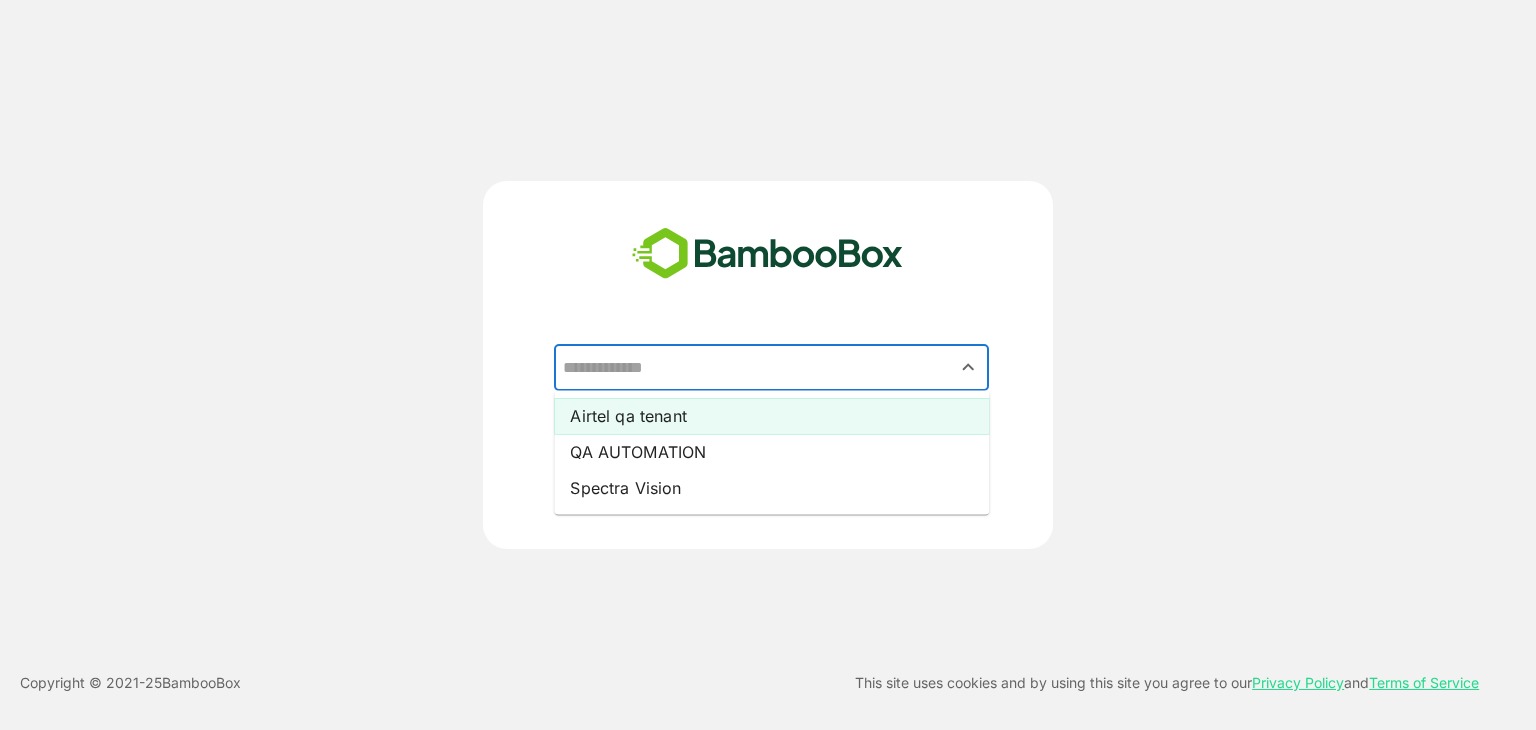 click on "Airtel qa tenant" at bounding box center (771, 416) 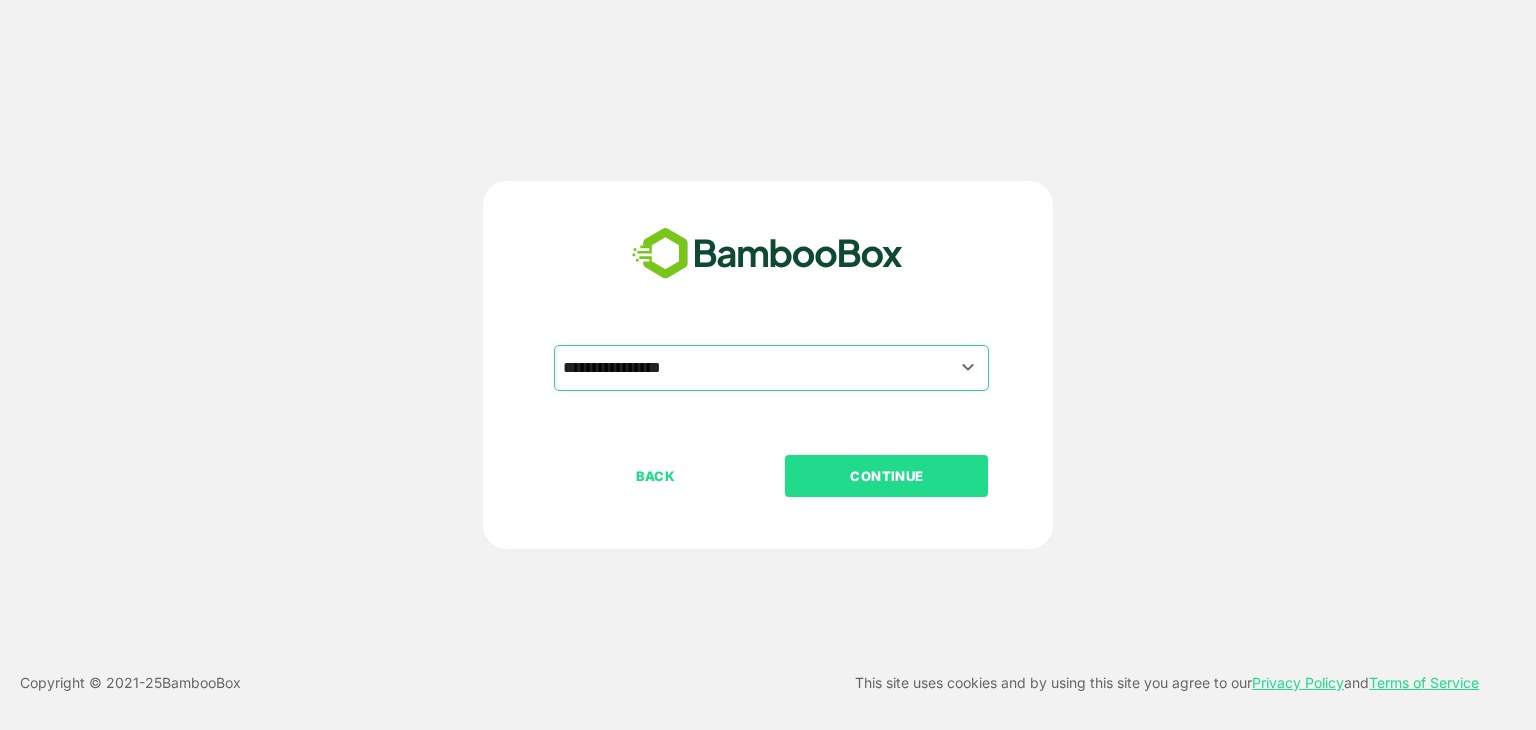 click on "CONTINUE" at bounding box center [887, 476] 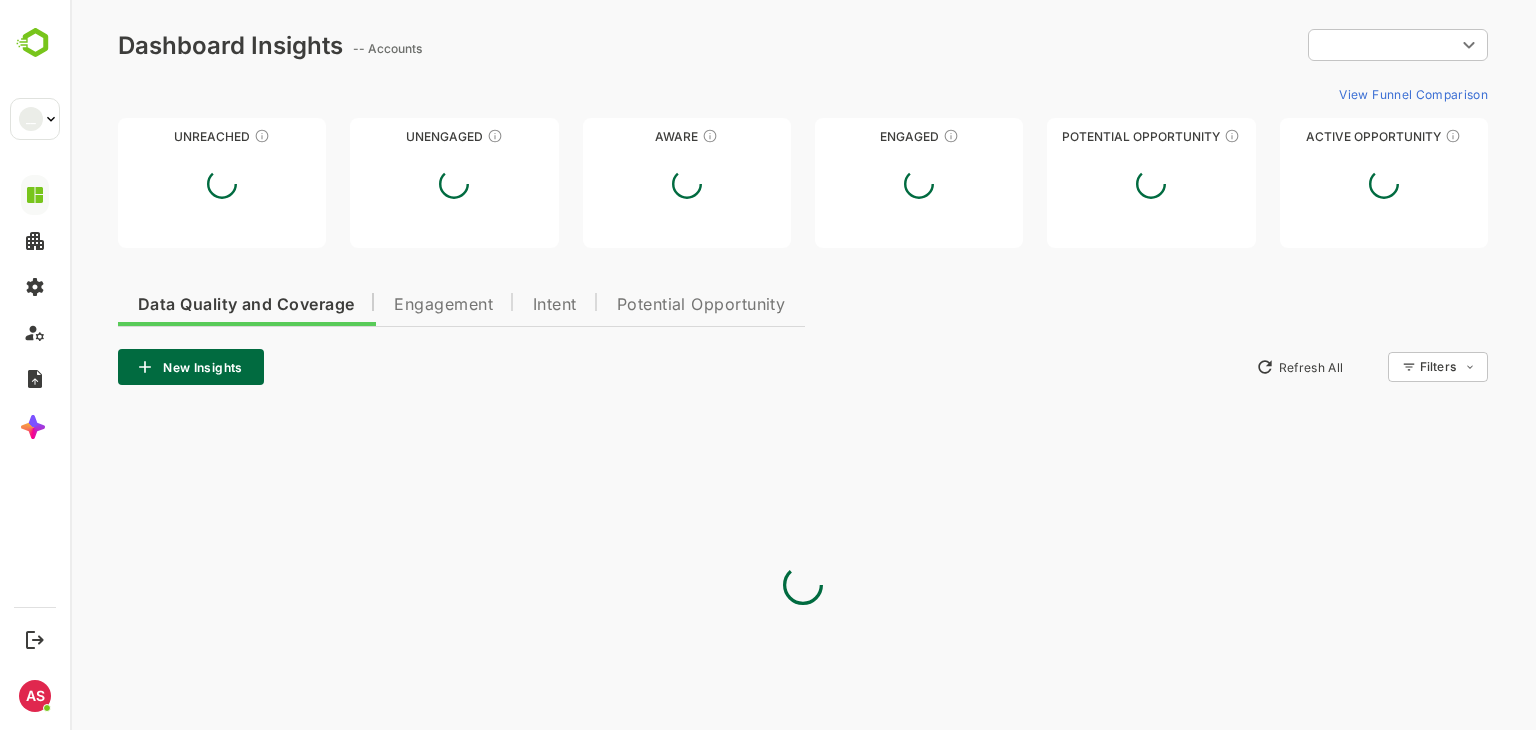 scroll, scrollTop: 0, scrollLeft: 0, axis: both 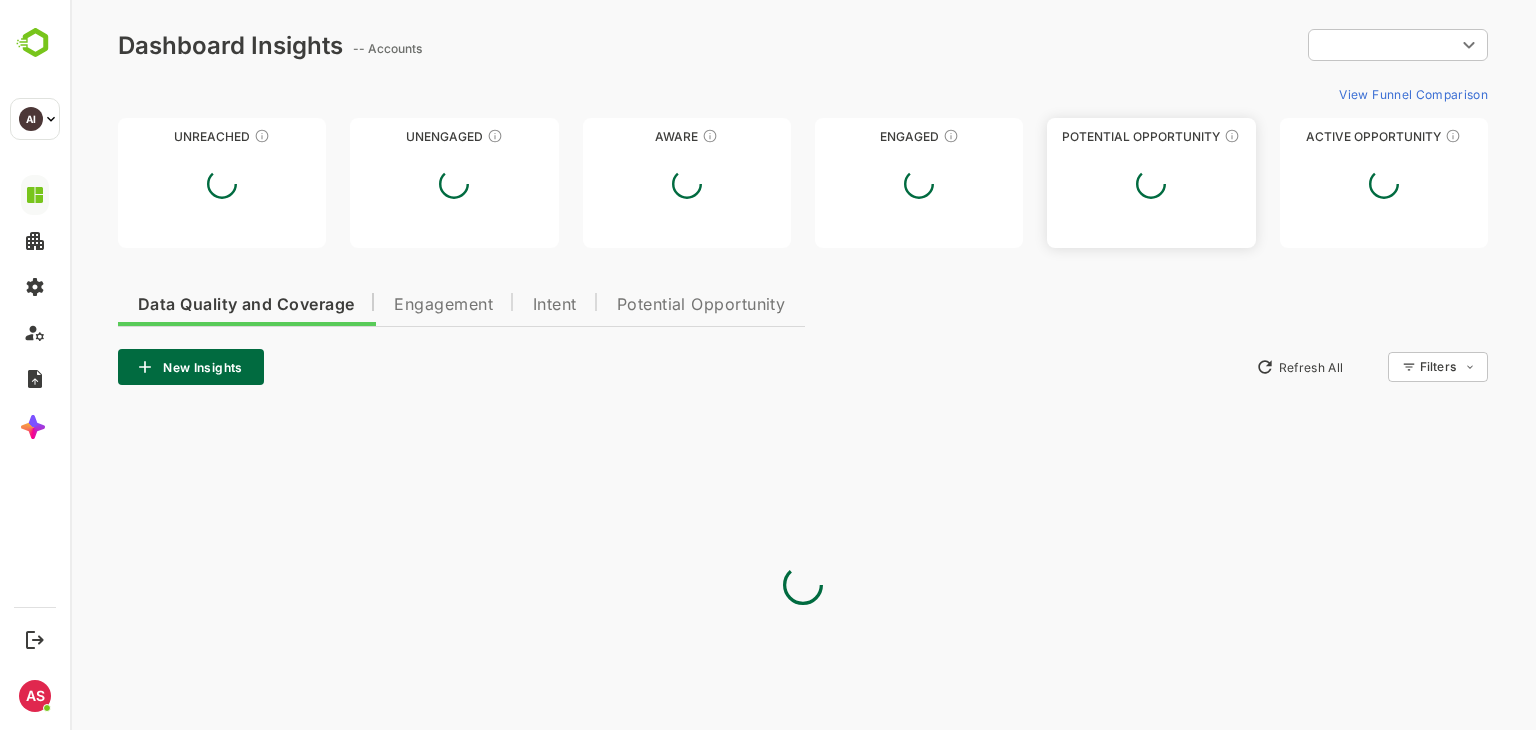 type on "**********" 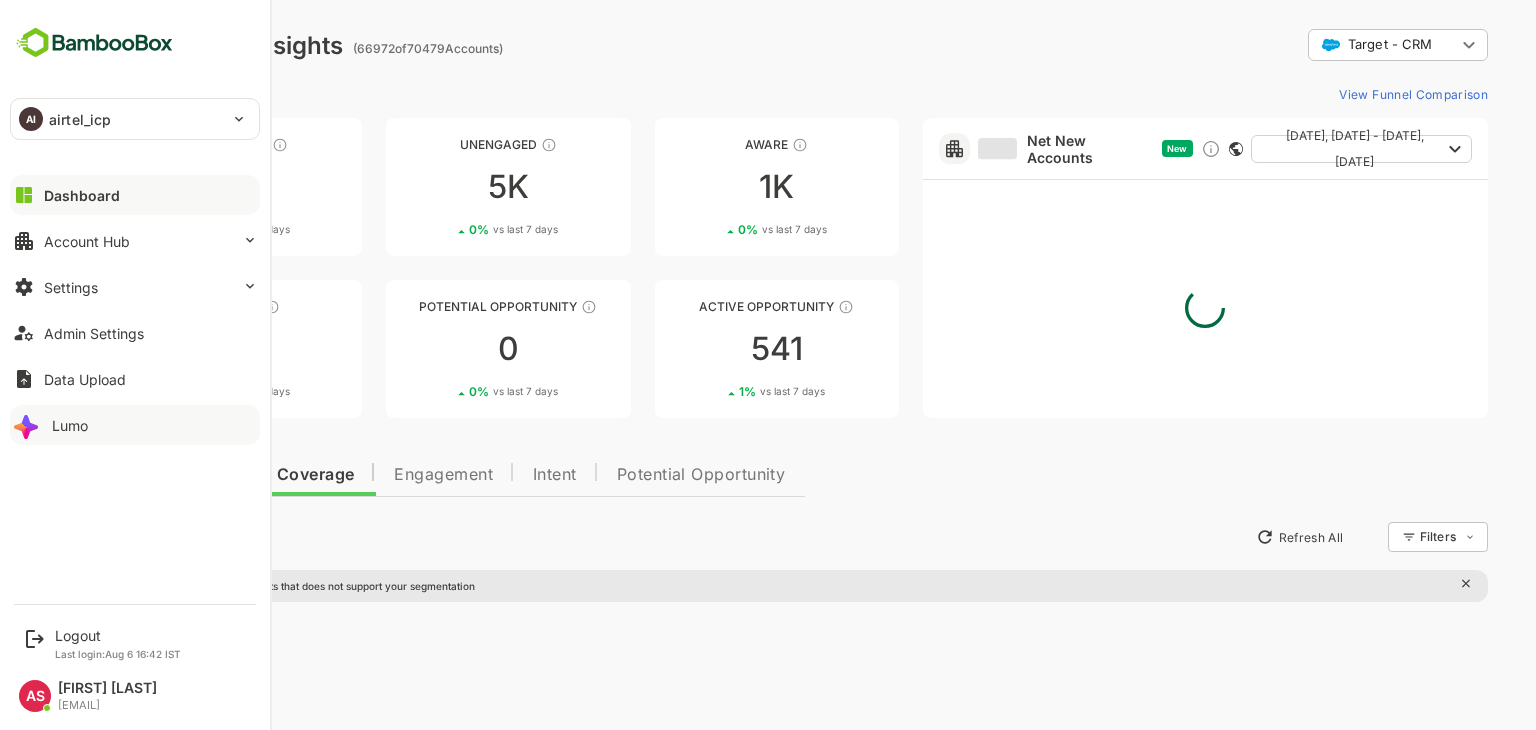 click on "Lumo" at bounding box center (70, 425) 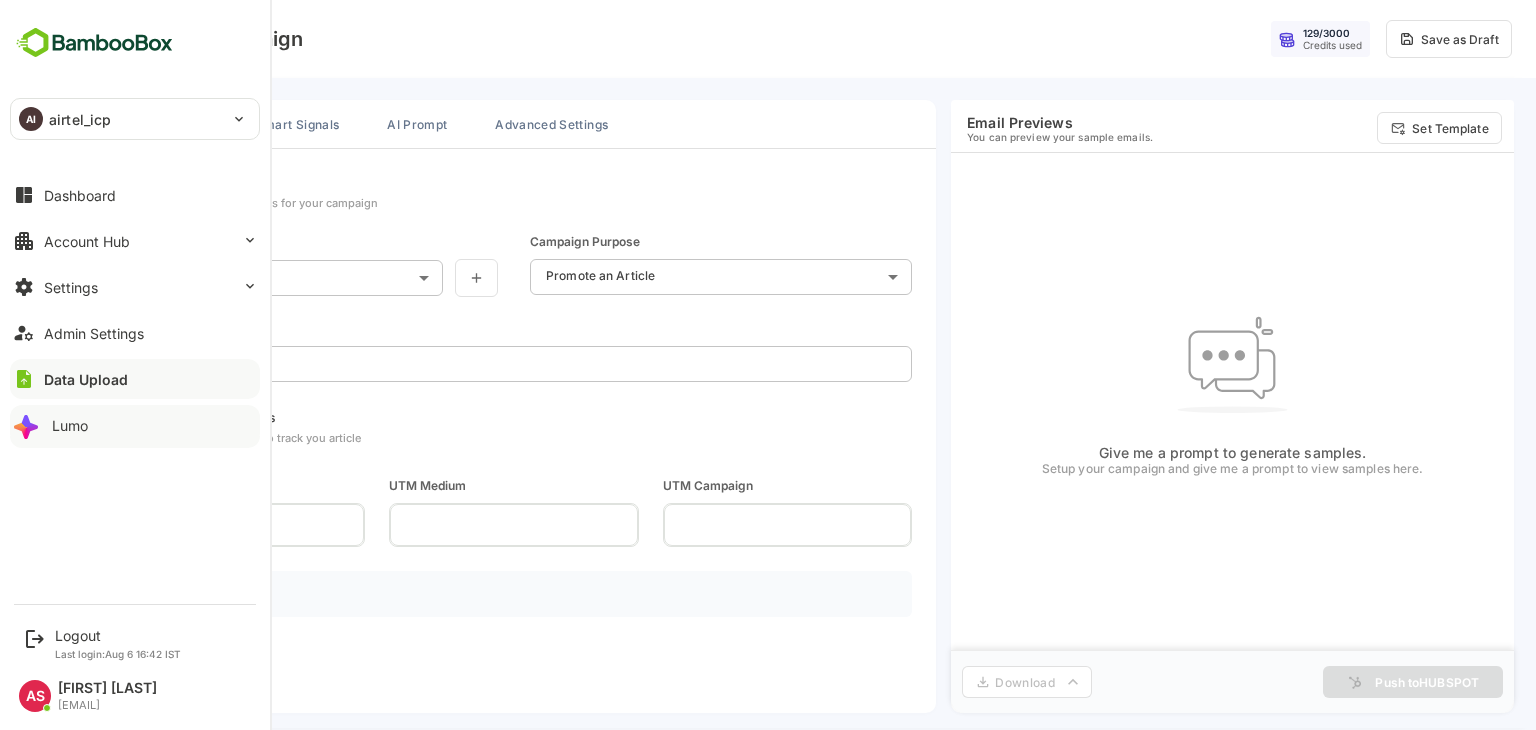 scroll, scrollTop: 0, scrollLeft: 0, axis: both 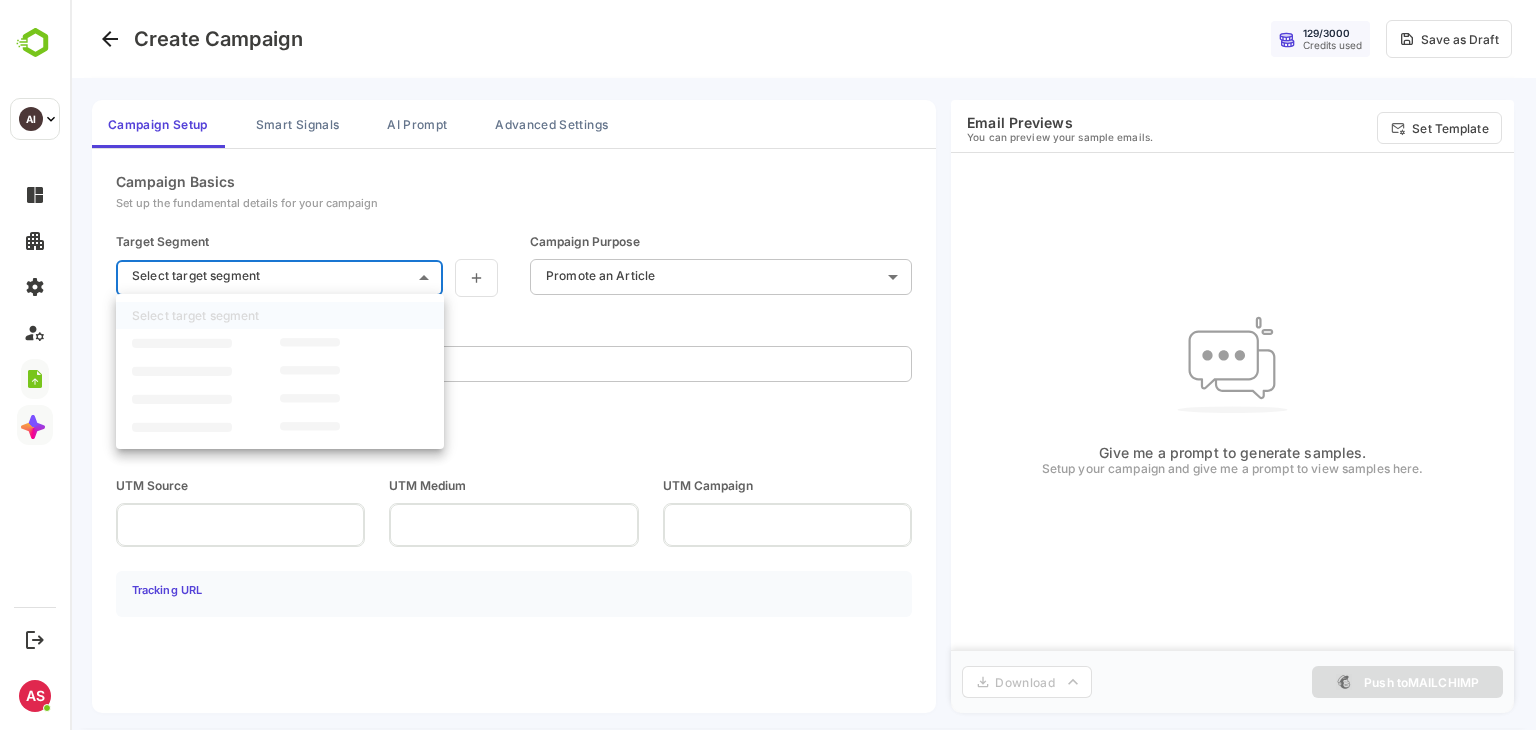 click on "**********" at bounding box center (803, 365) 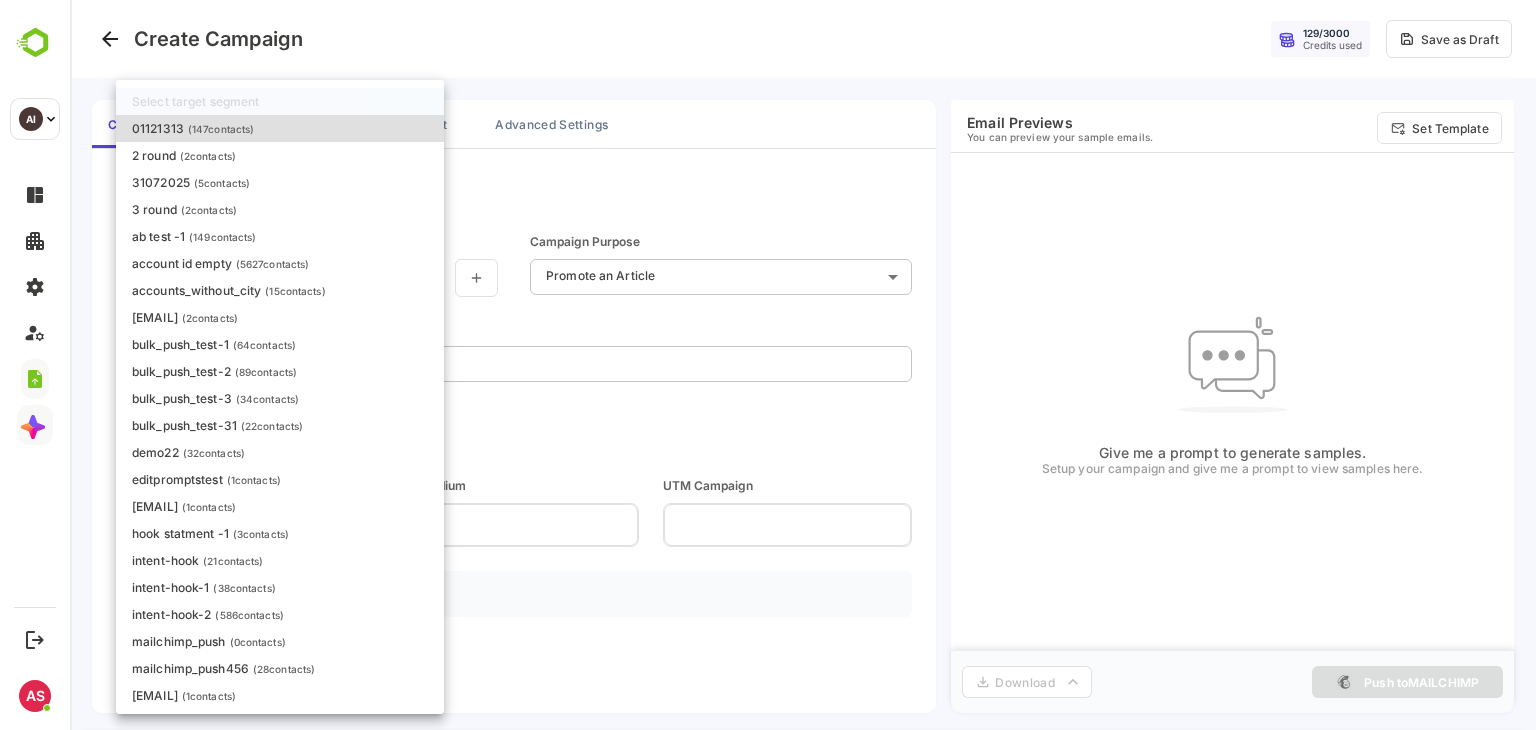 click on "**********" at bounding box center [803, 365] 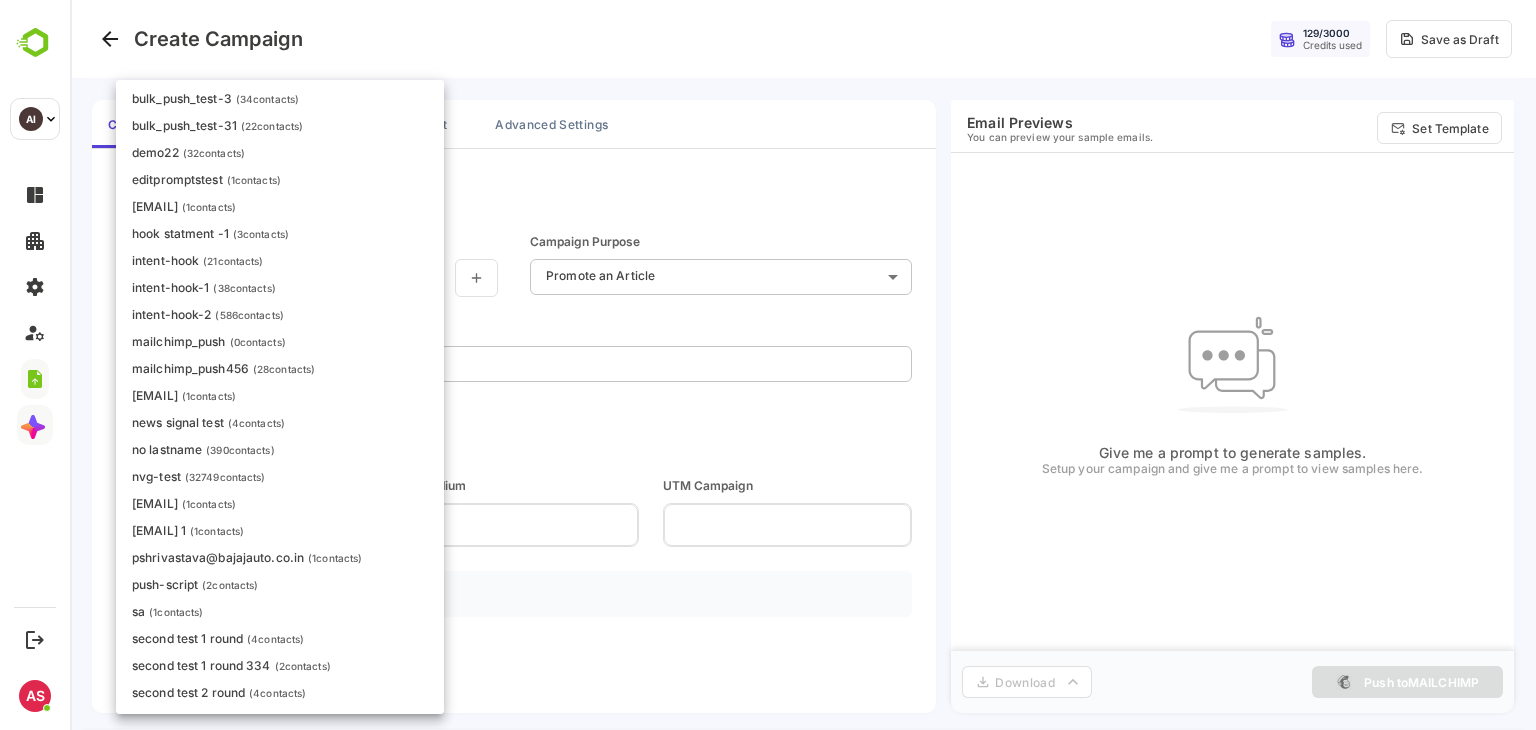 scroll, scrollTop: 1232, scrollLeft: 0, axis: vertical 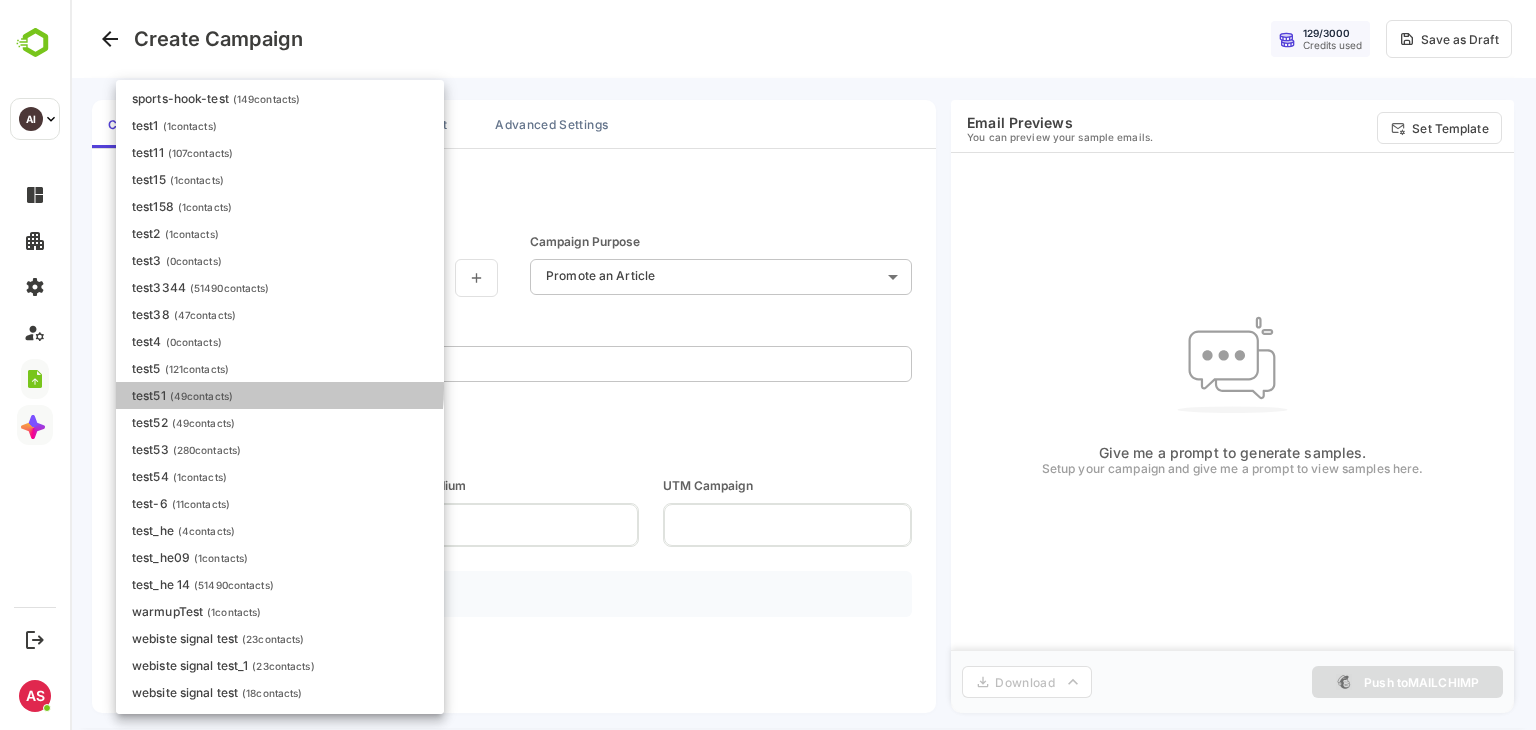 click on "test51 ( 49  contacts)" at bounding box center (182, 395) 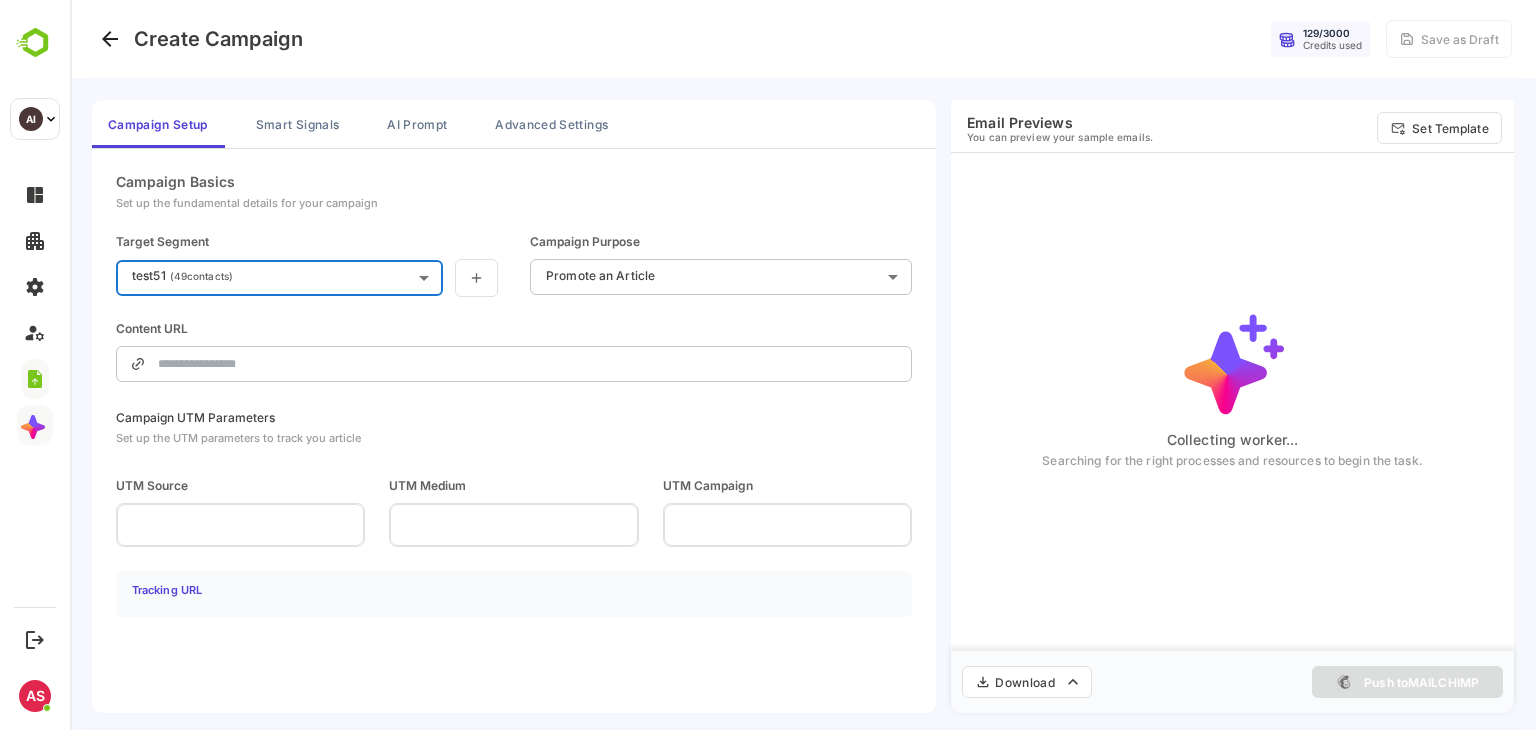 type on "**********" 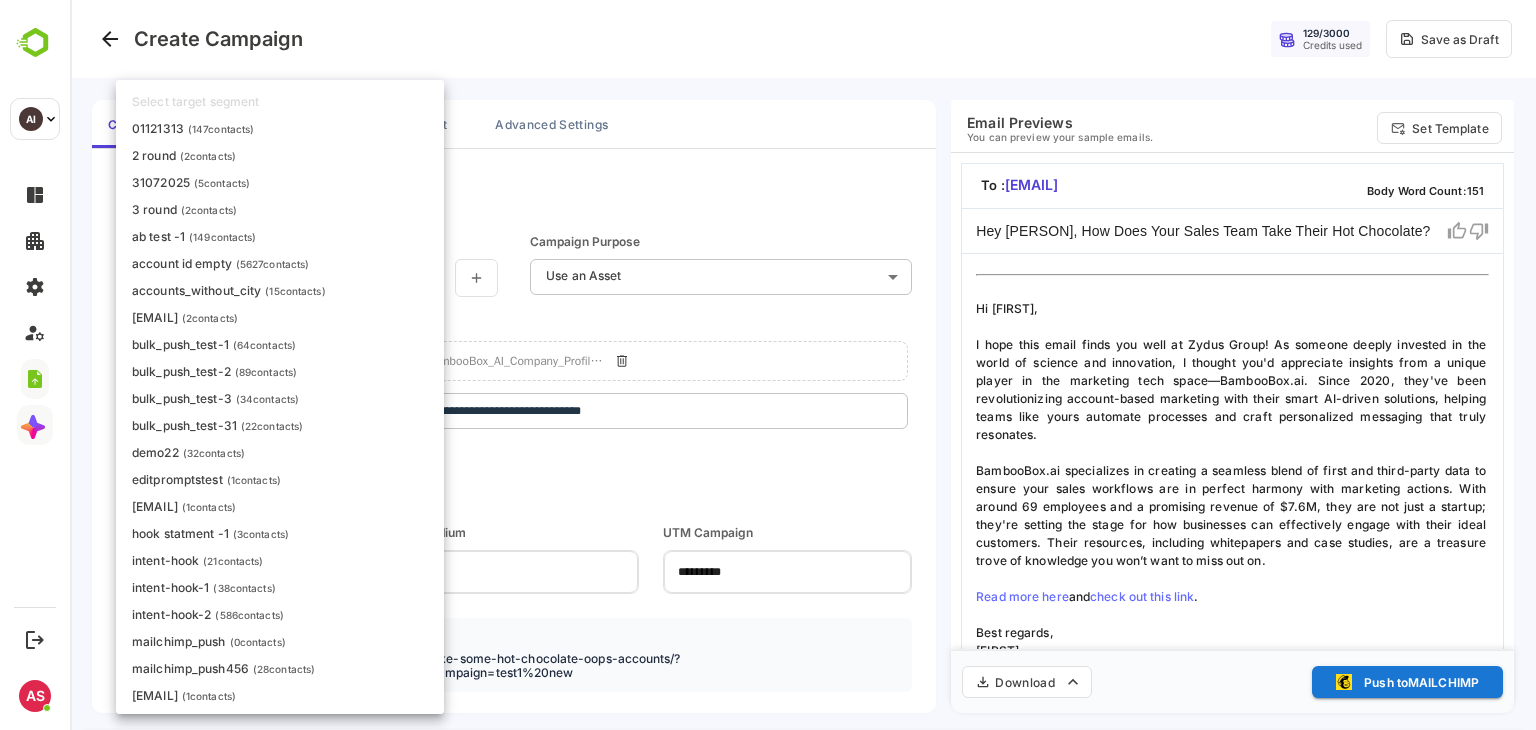 scroll, scrollTop: 1228, scrollLeft: 0, axis: vertical 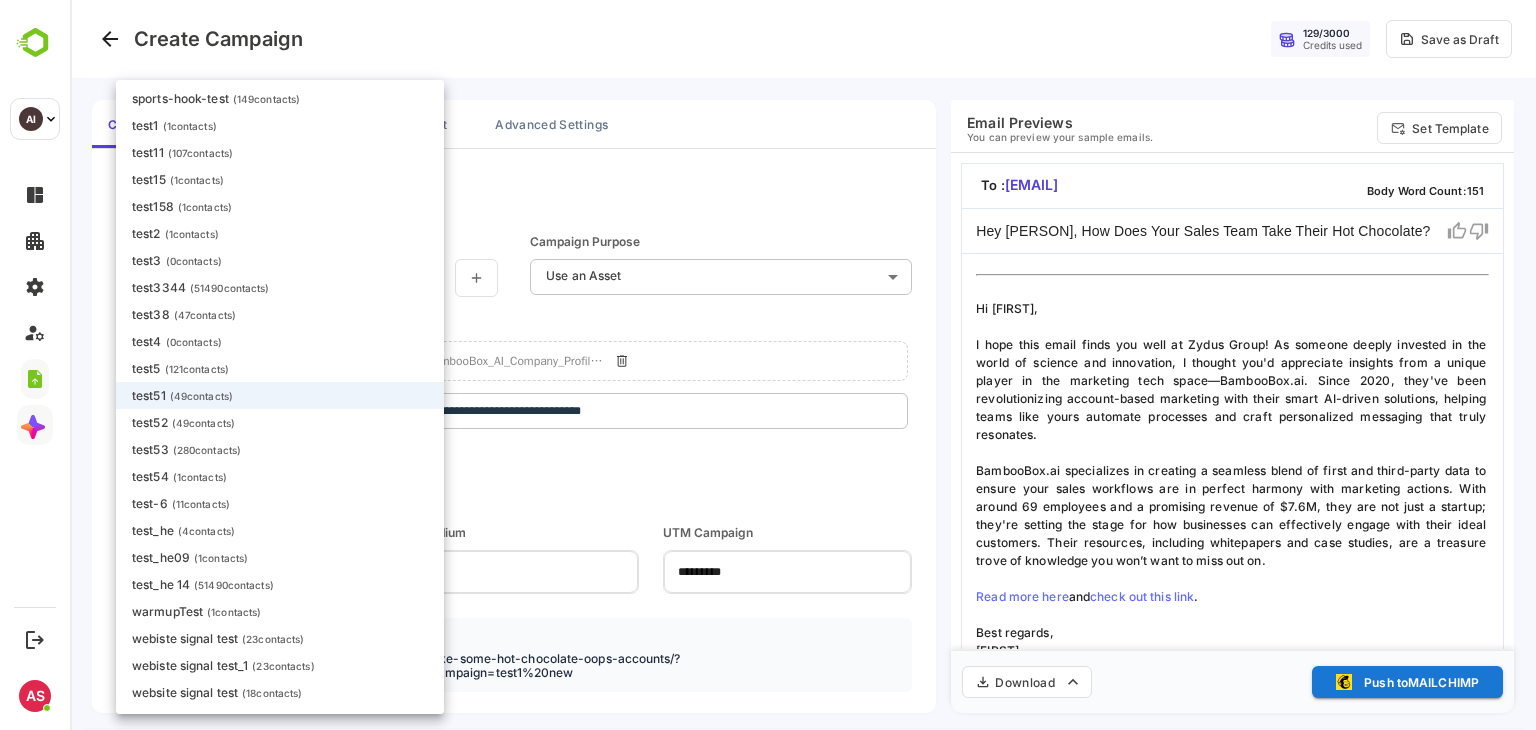 click on "**********" at bounding box center (803, 365) 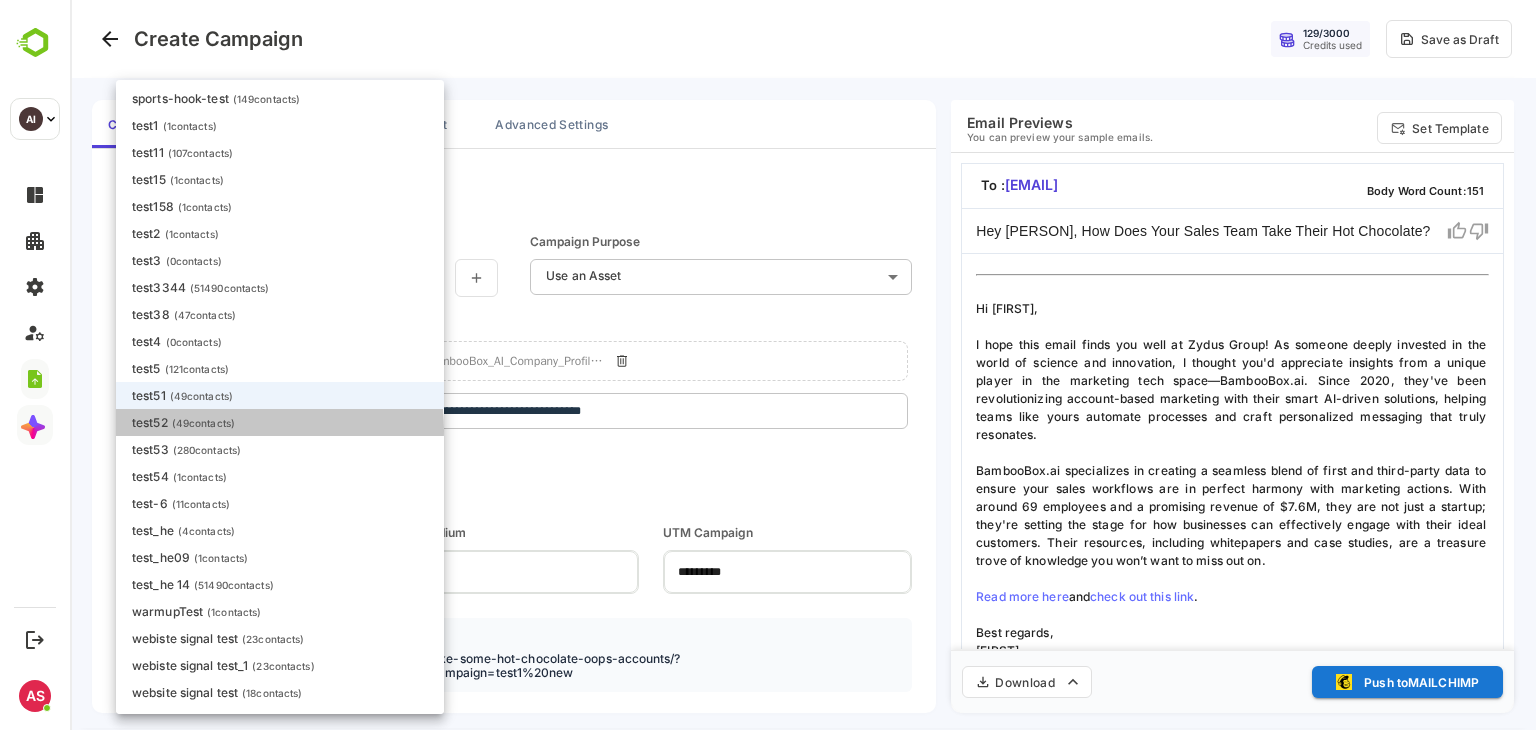click on "test52 ( 49  contacts)" at bounding box center (183, 422) 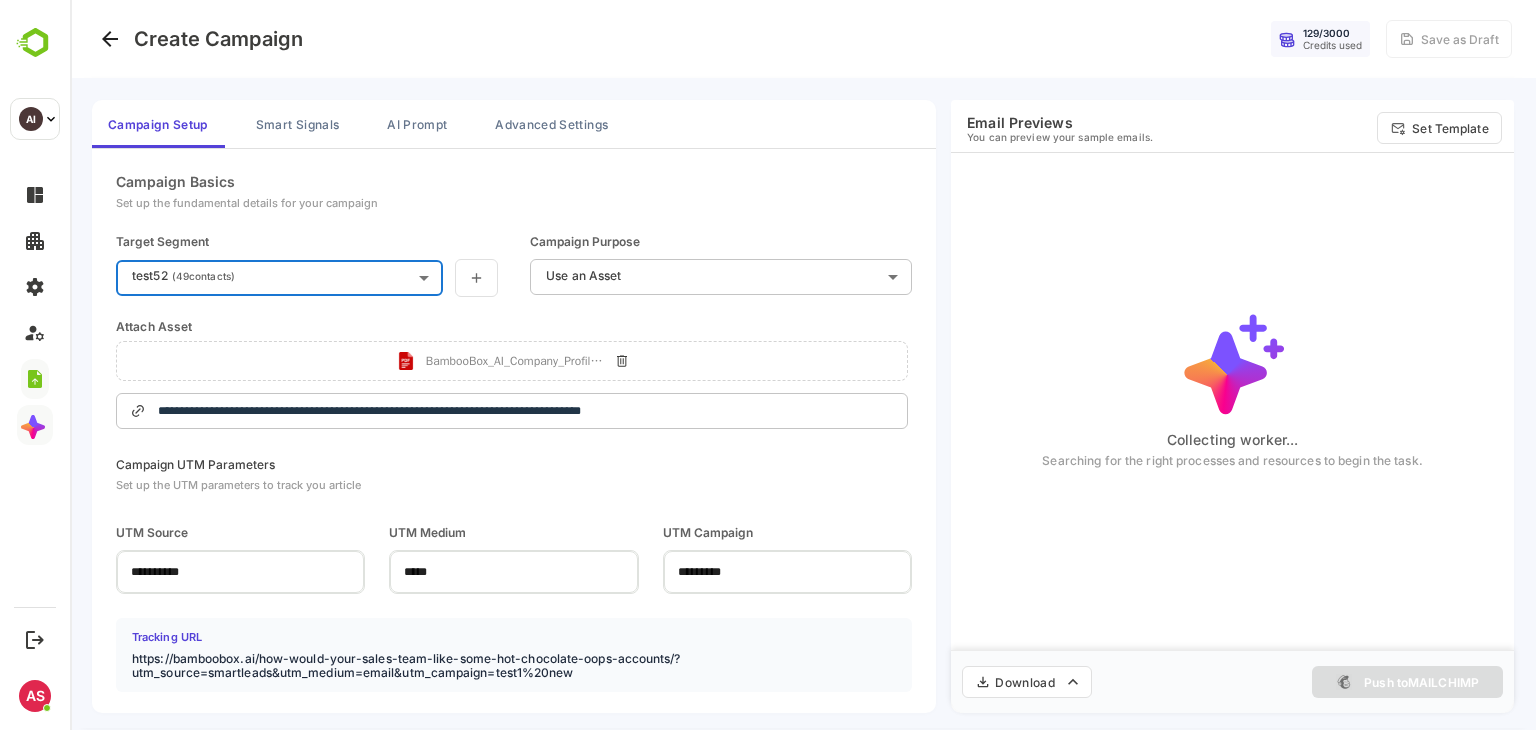 type on "**********" 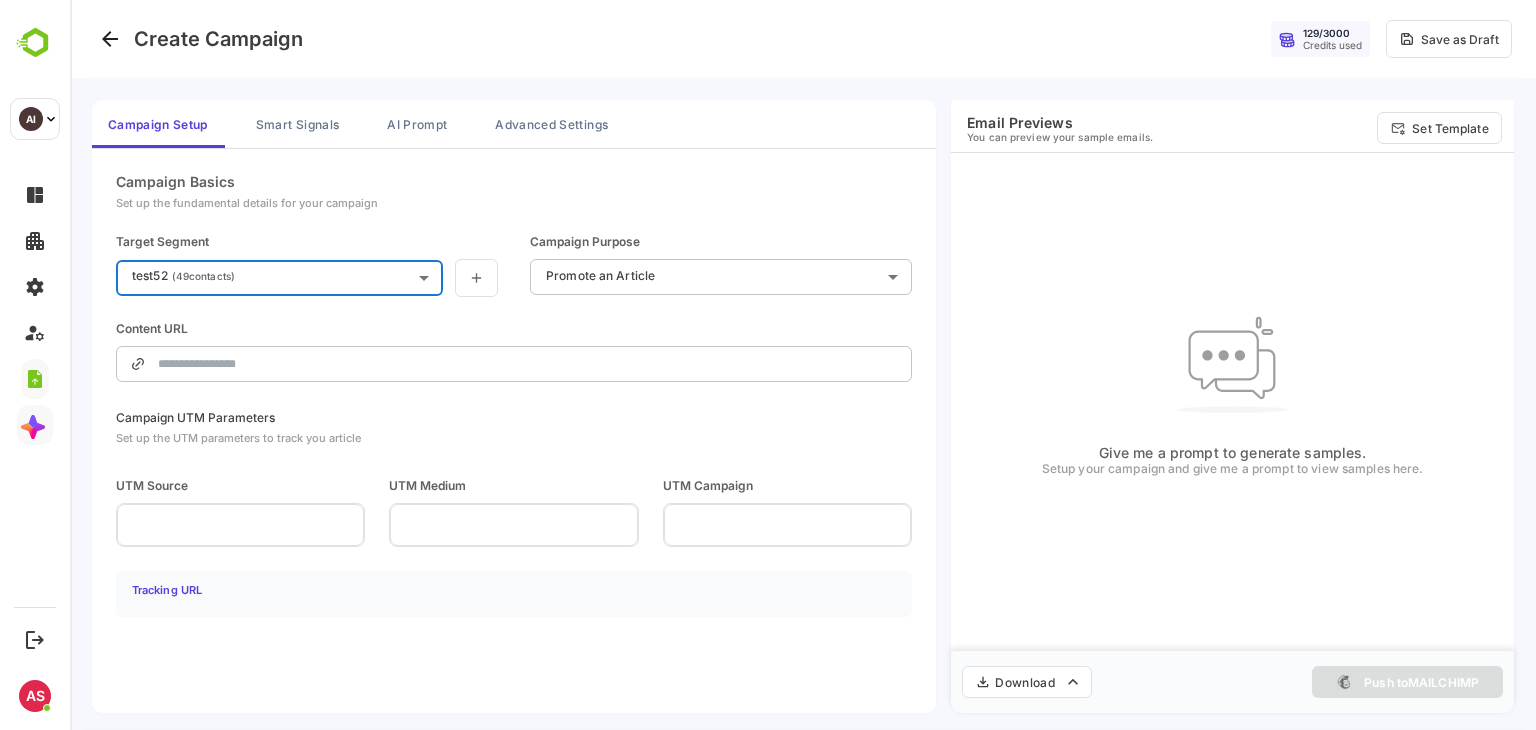 click at bounding box center [528, 364] 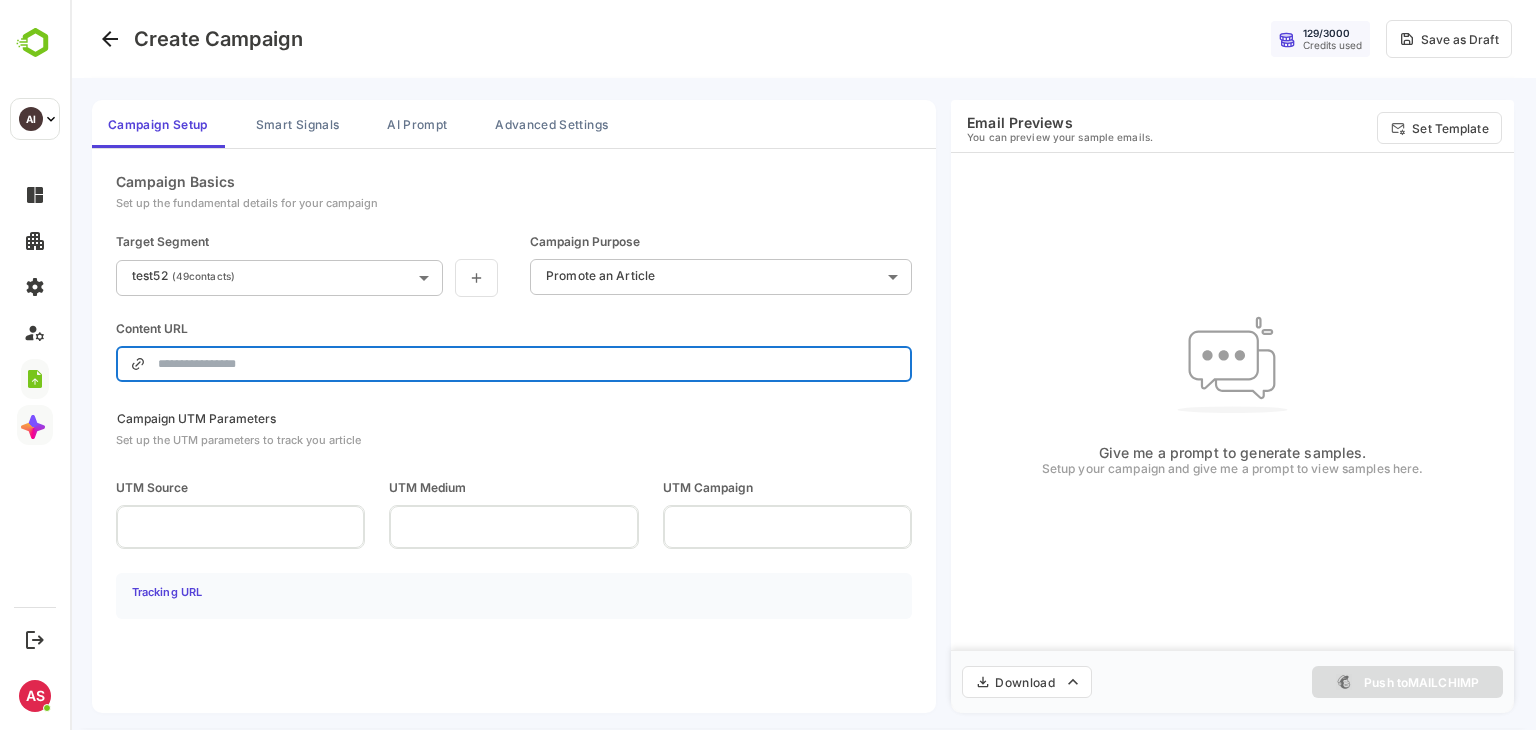 type on "**********" 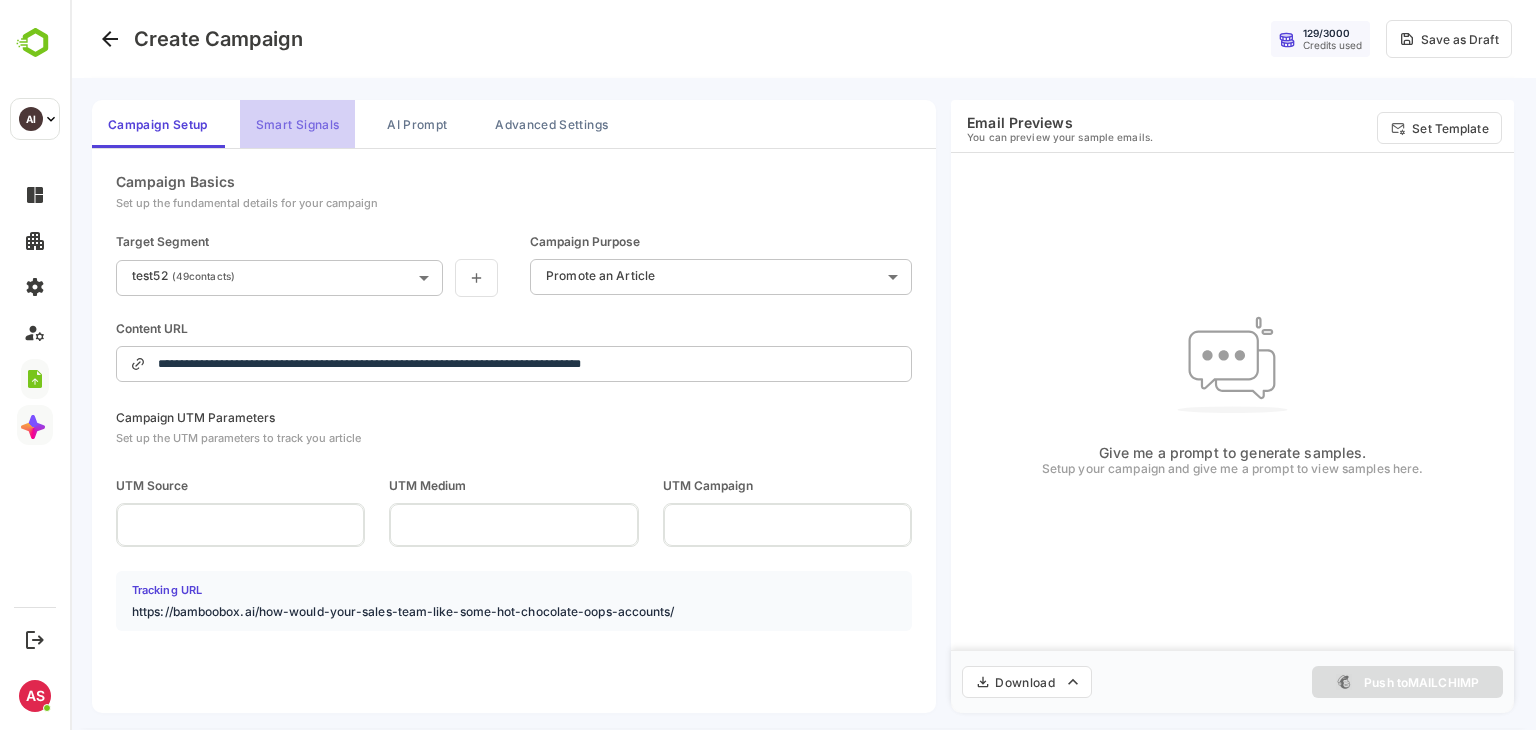 click on "Smart Signals" at bounding box center (297, 124) 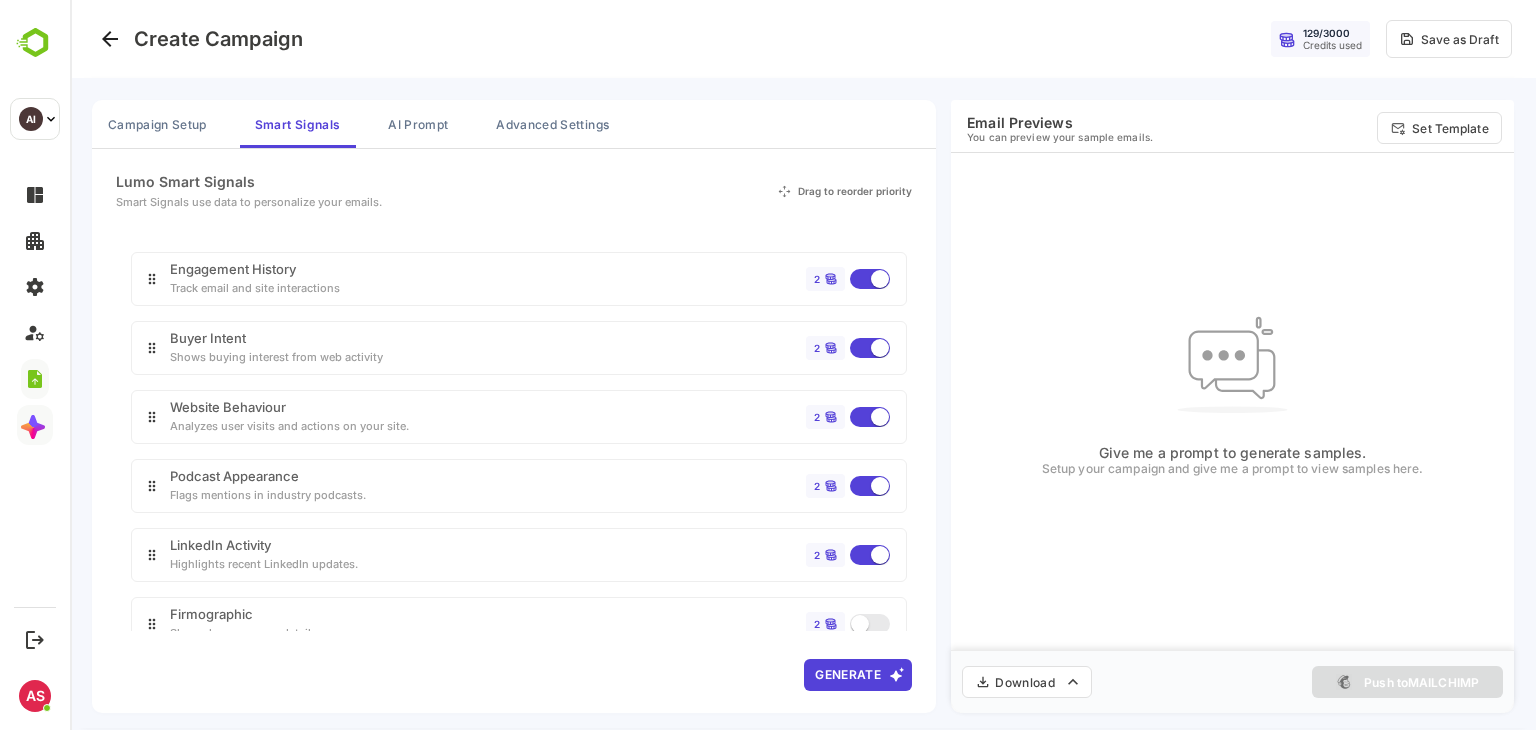 scroll, scrollTop: 148, scrollLeft: 0, axis: vertical 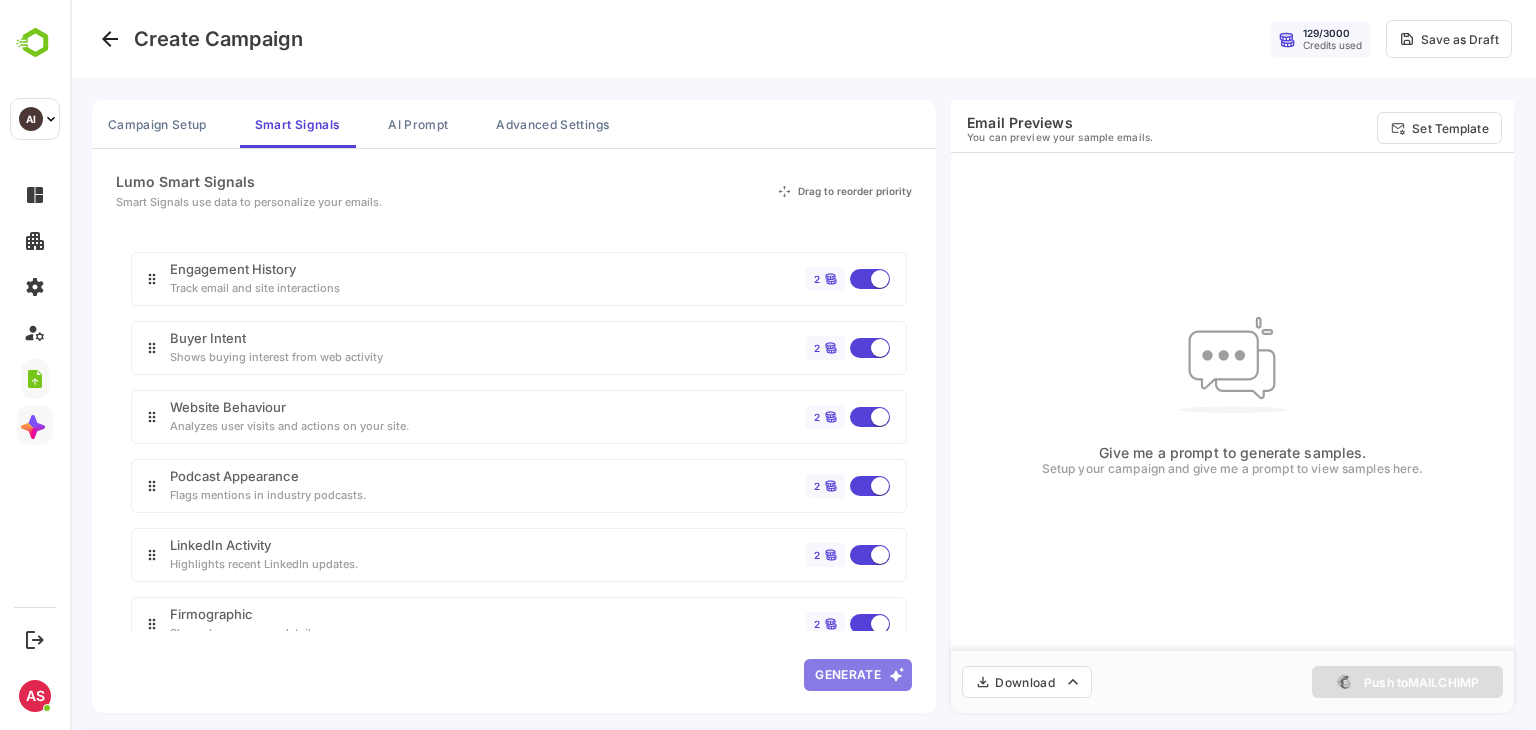click on "Generate" at bounding box center (858, 675) 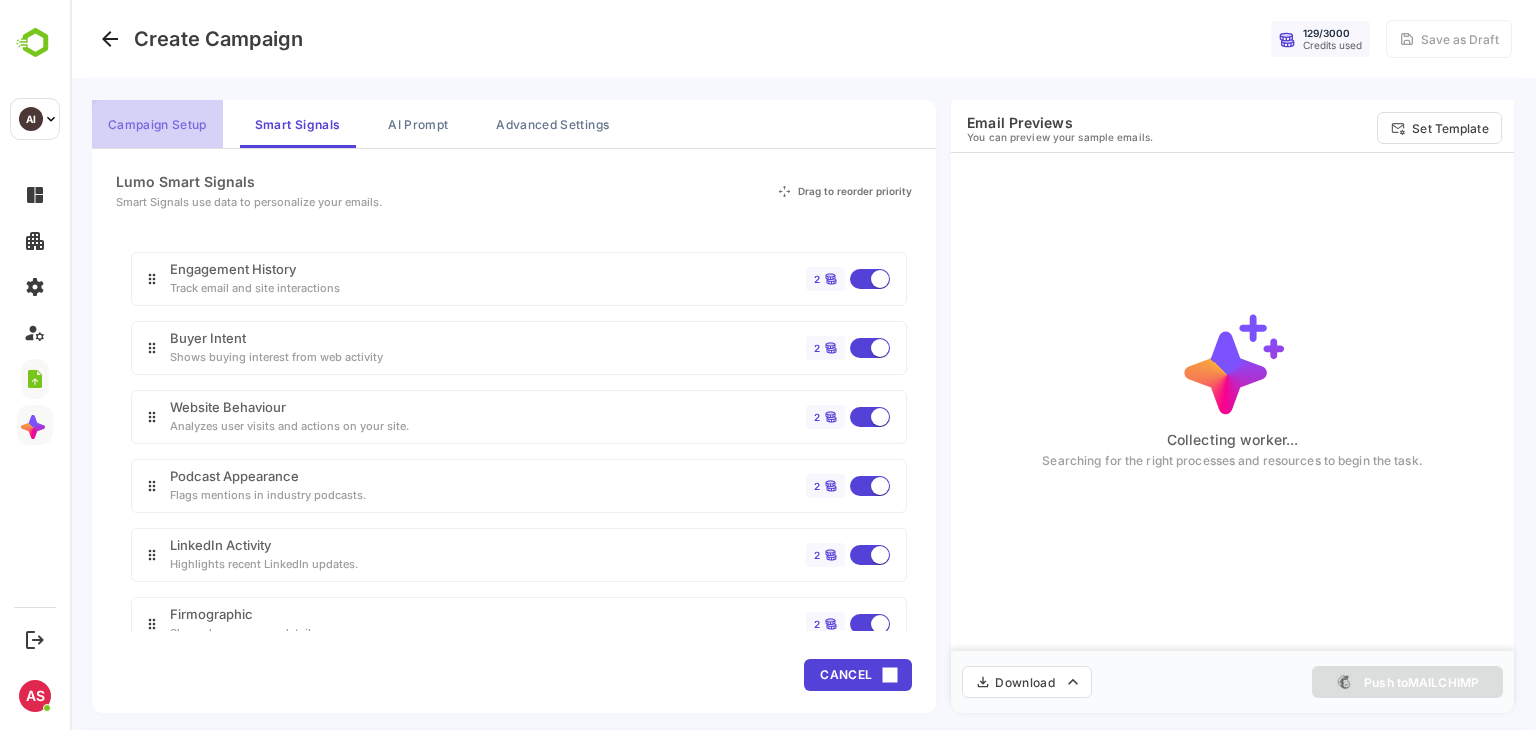 click on "Campaign Setup" at bounding box center (157, 124) 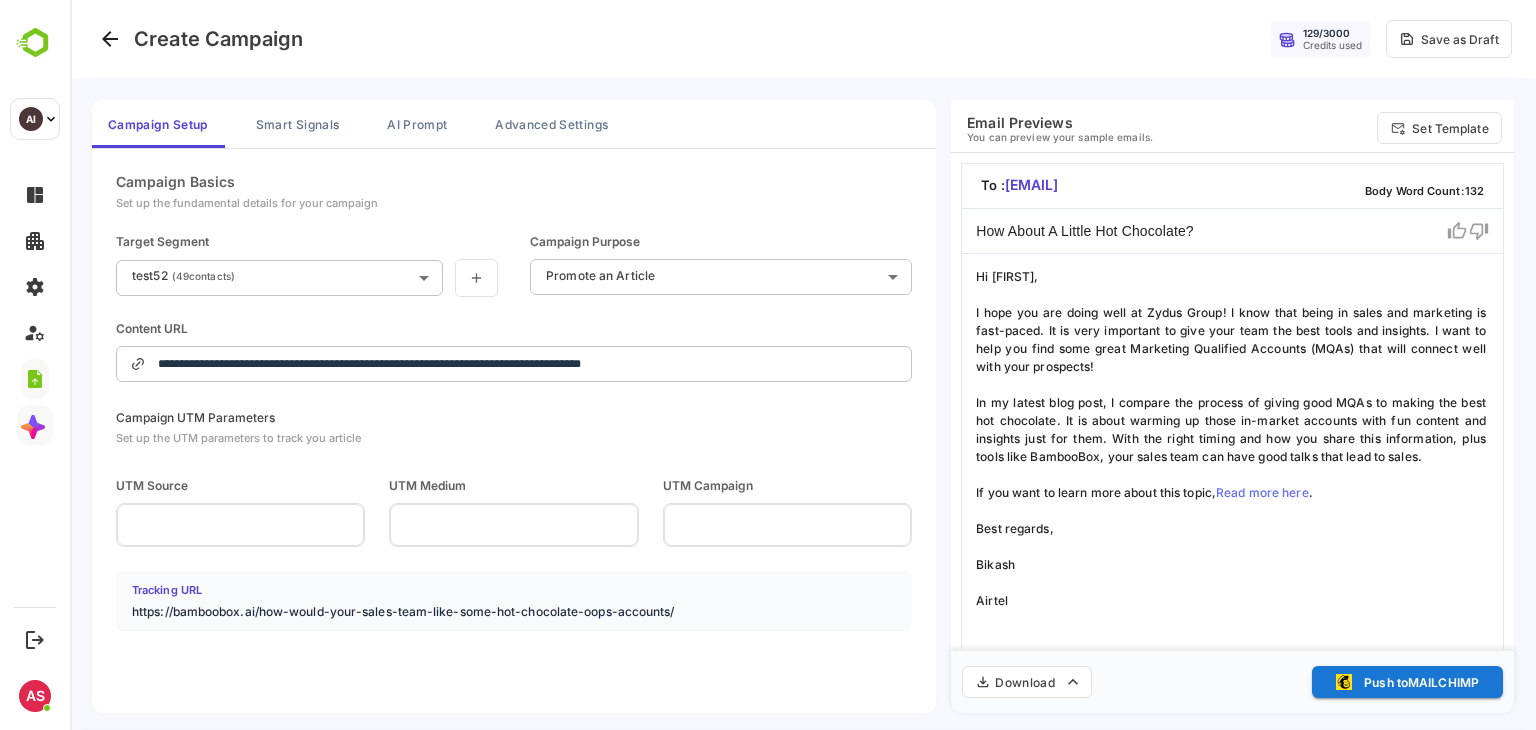 scroll, scrollTop: 696, scrollLeft: 0, axis: vertical 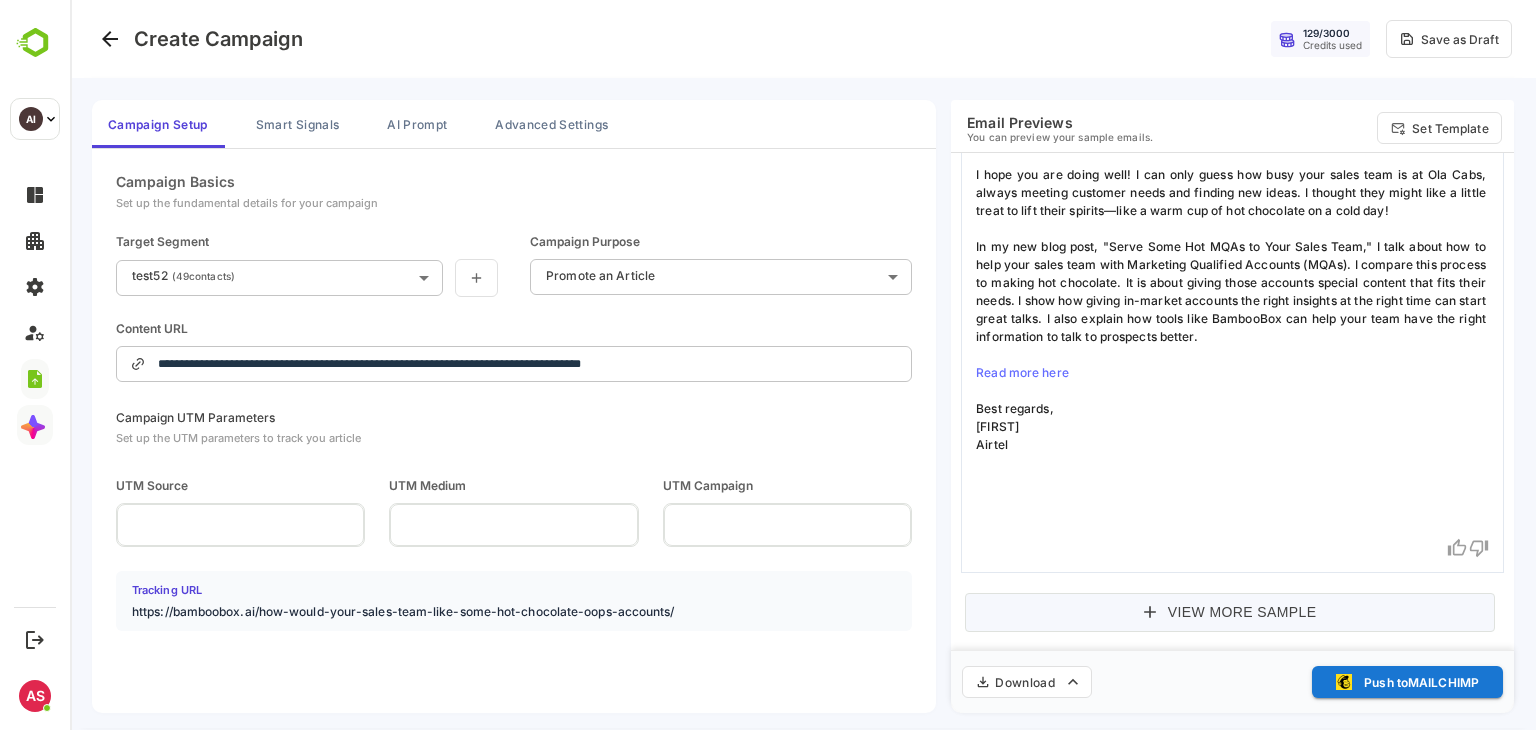 click 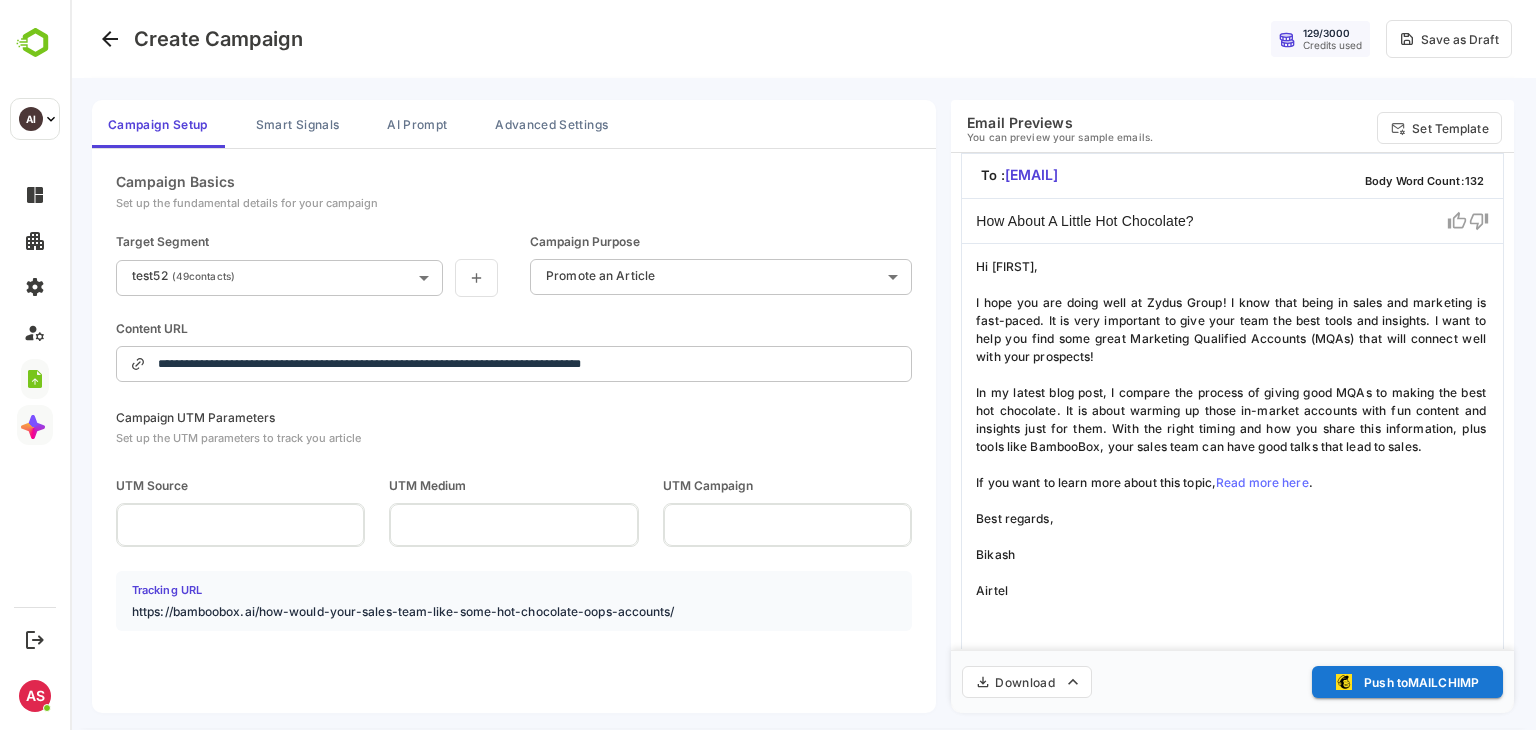 scroll, scrollTop: 0, scrollLeft: 0, axis: both 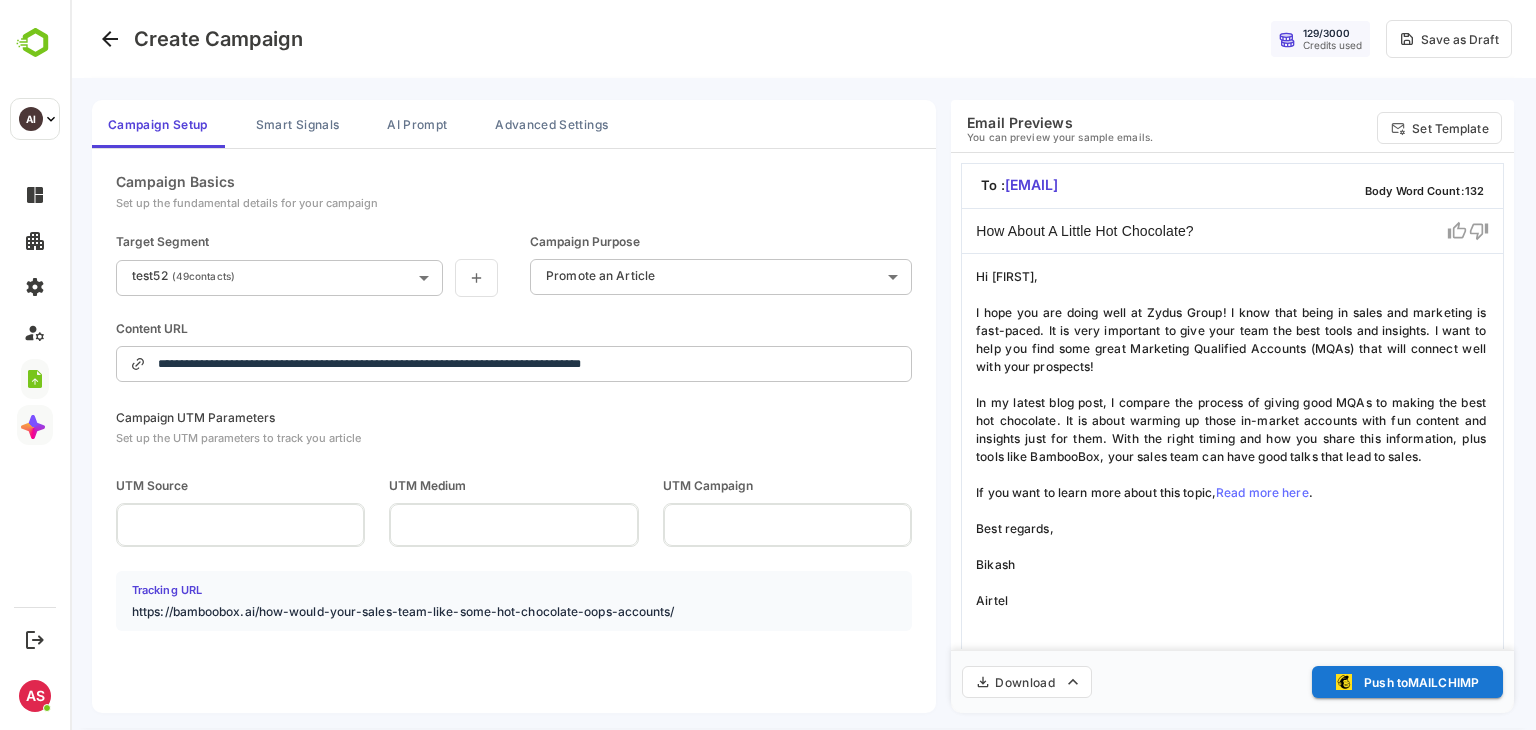 click on "test52 ( 49  contacts) ****** ​" at bounding box center [279, 278] 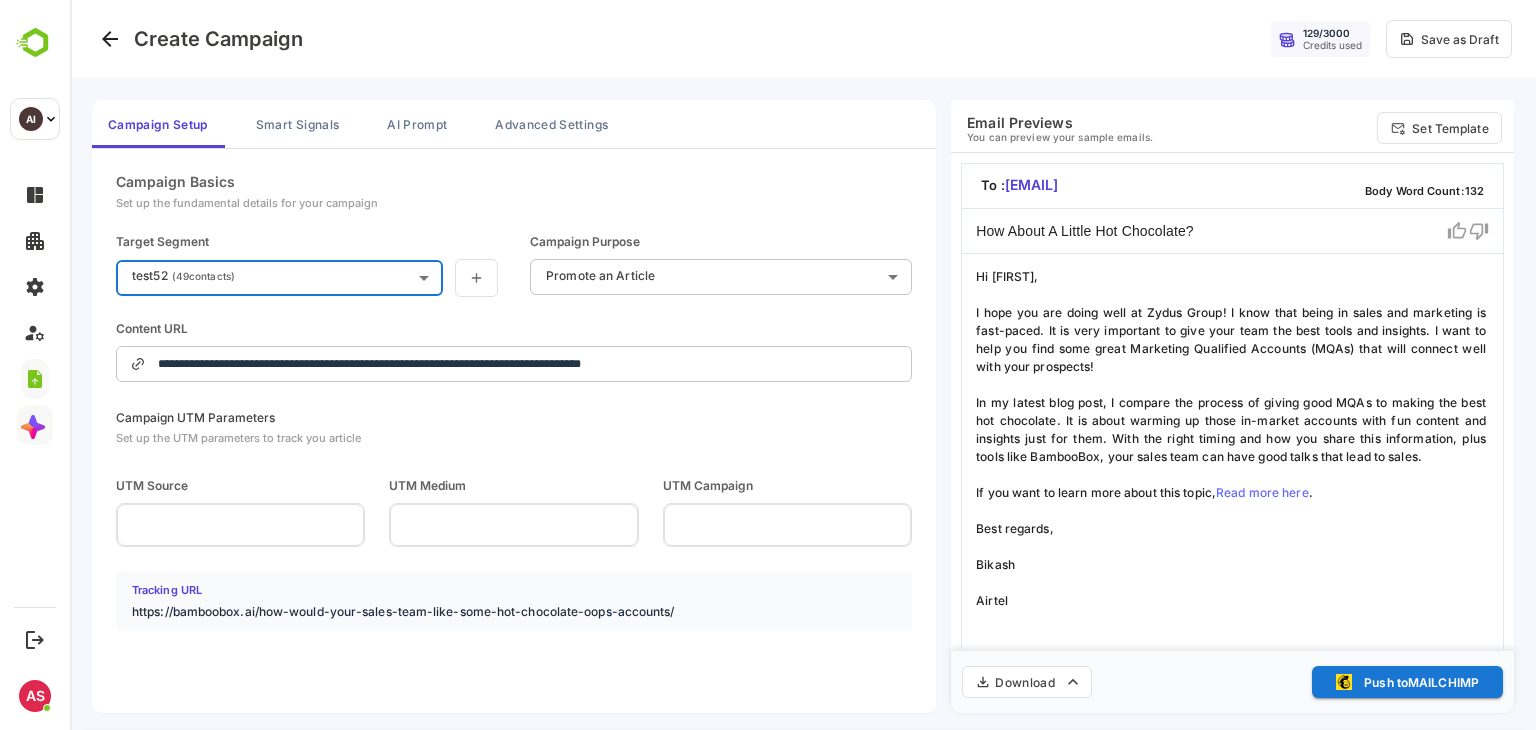 click on "**********" at bounding box center (803, 365) 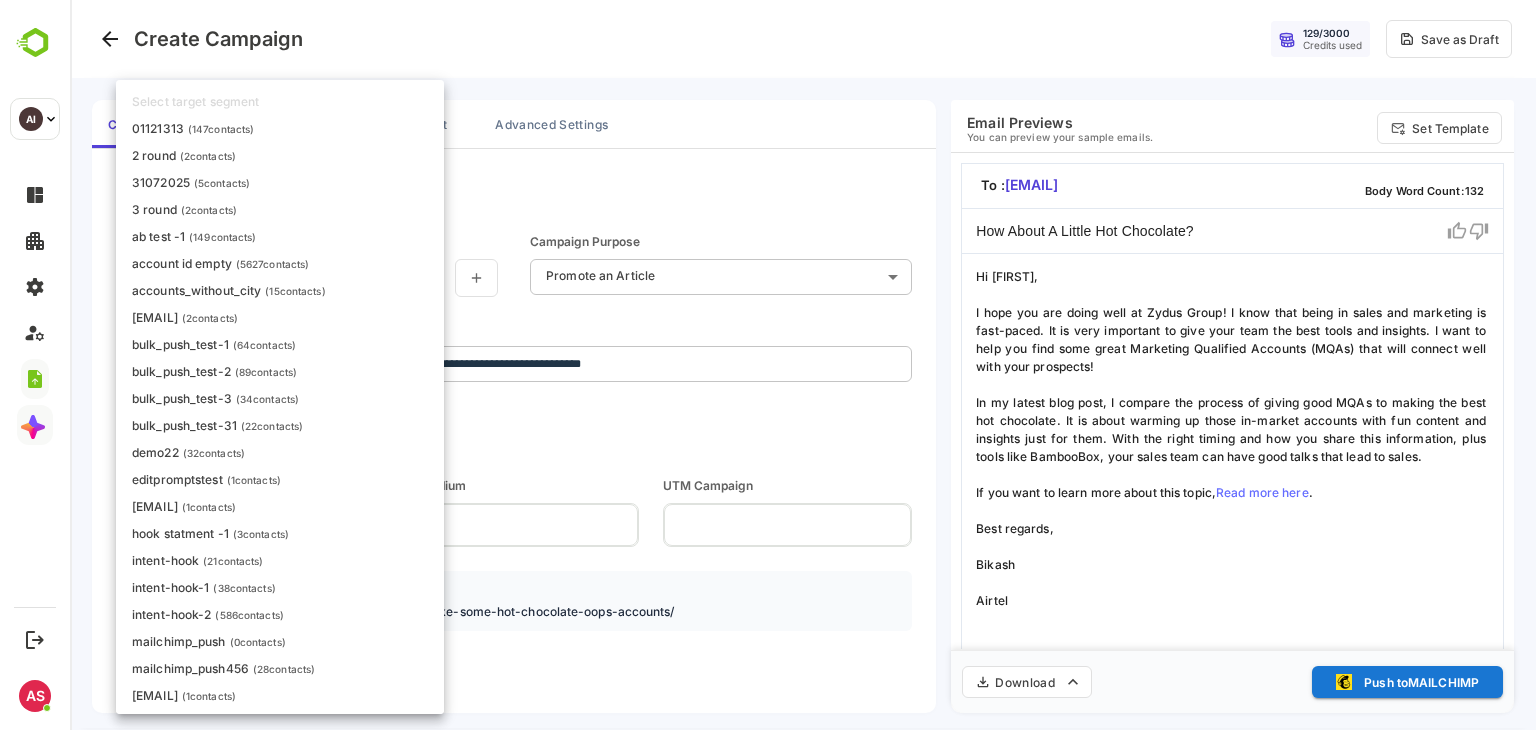 scroll, scrollTop: 1232, scrollLeft: 0, axis: vertical 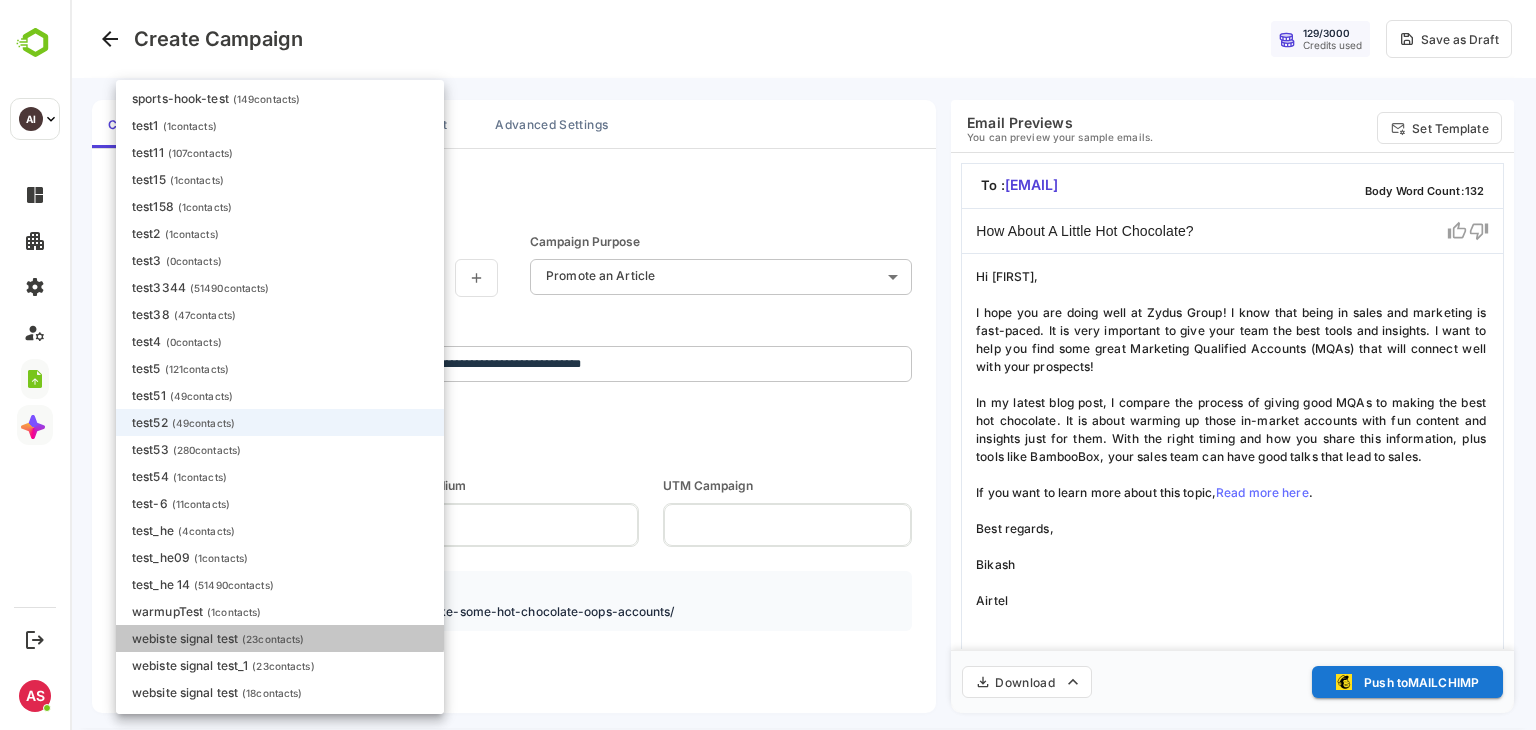 click on "webiste signal test ( 23  contacts)" at bounding box center [280, 638] 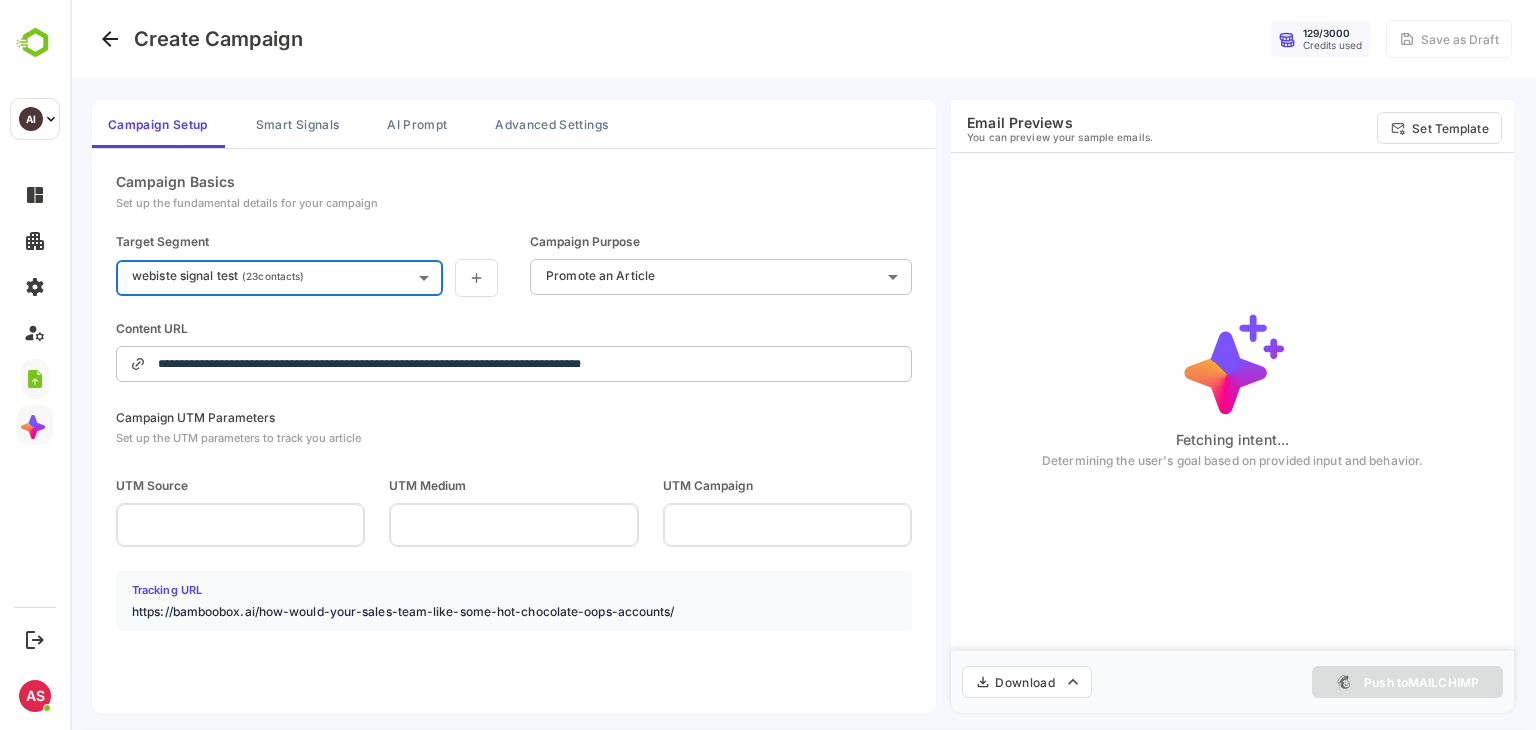 type on "**********" 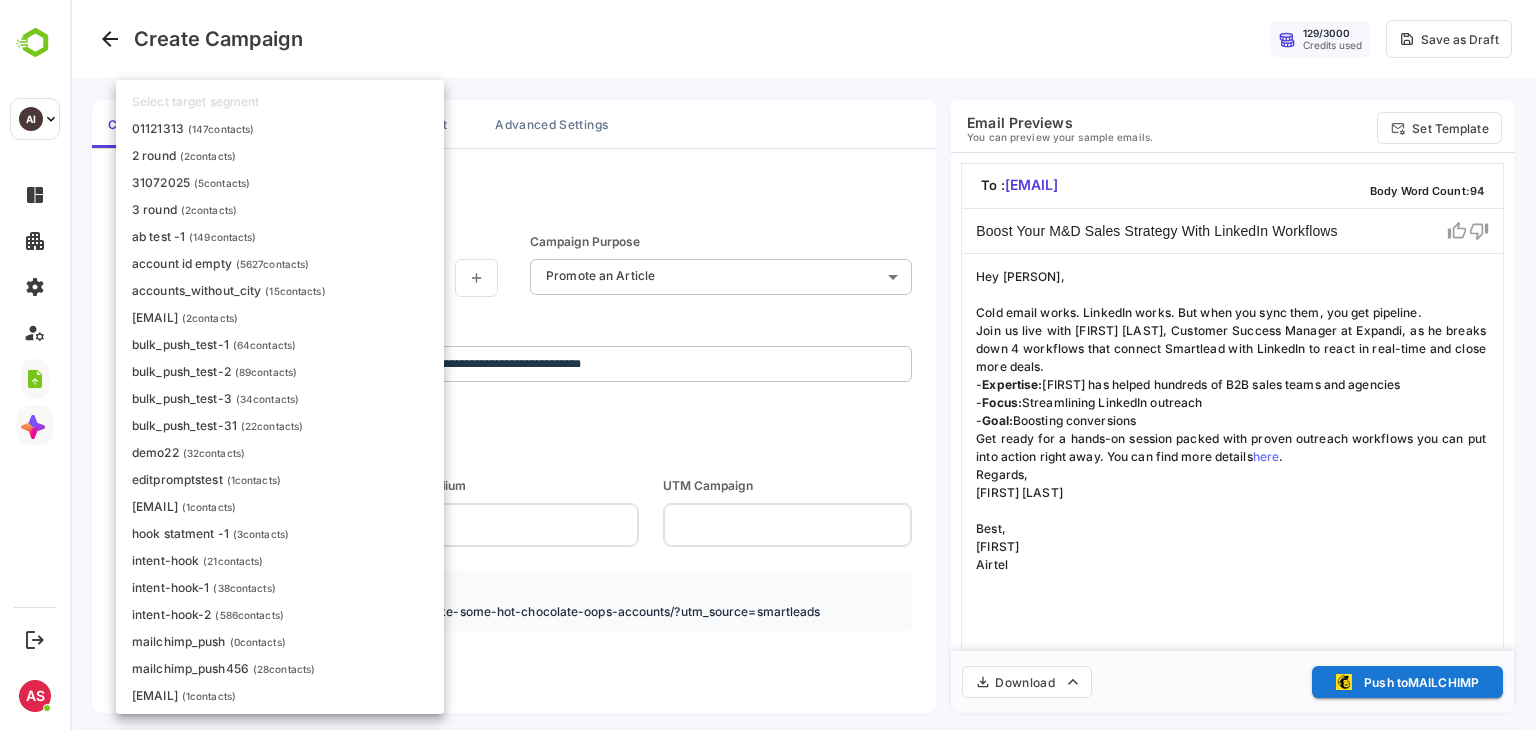 click on "**********" at bounding box center [803, 365] 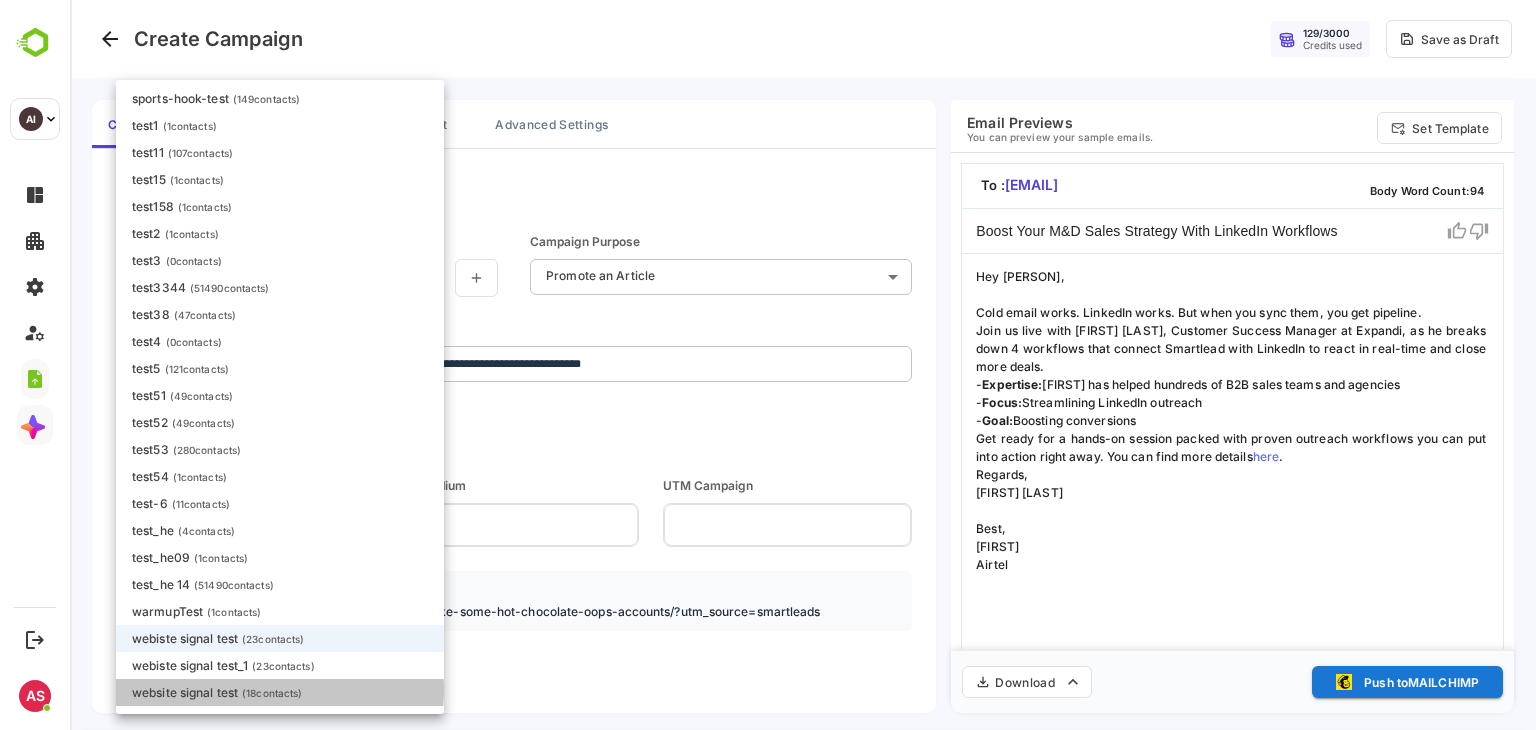 click on "( 18  contacts)" at bounding box center [272, 693] 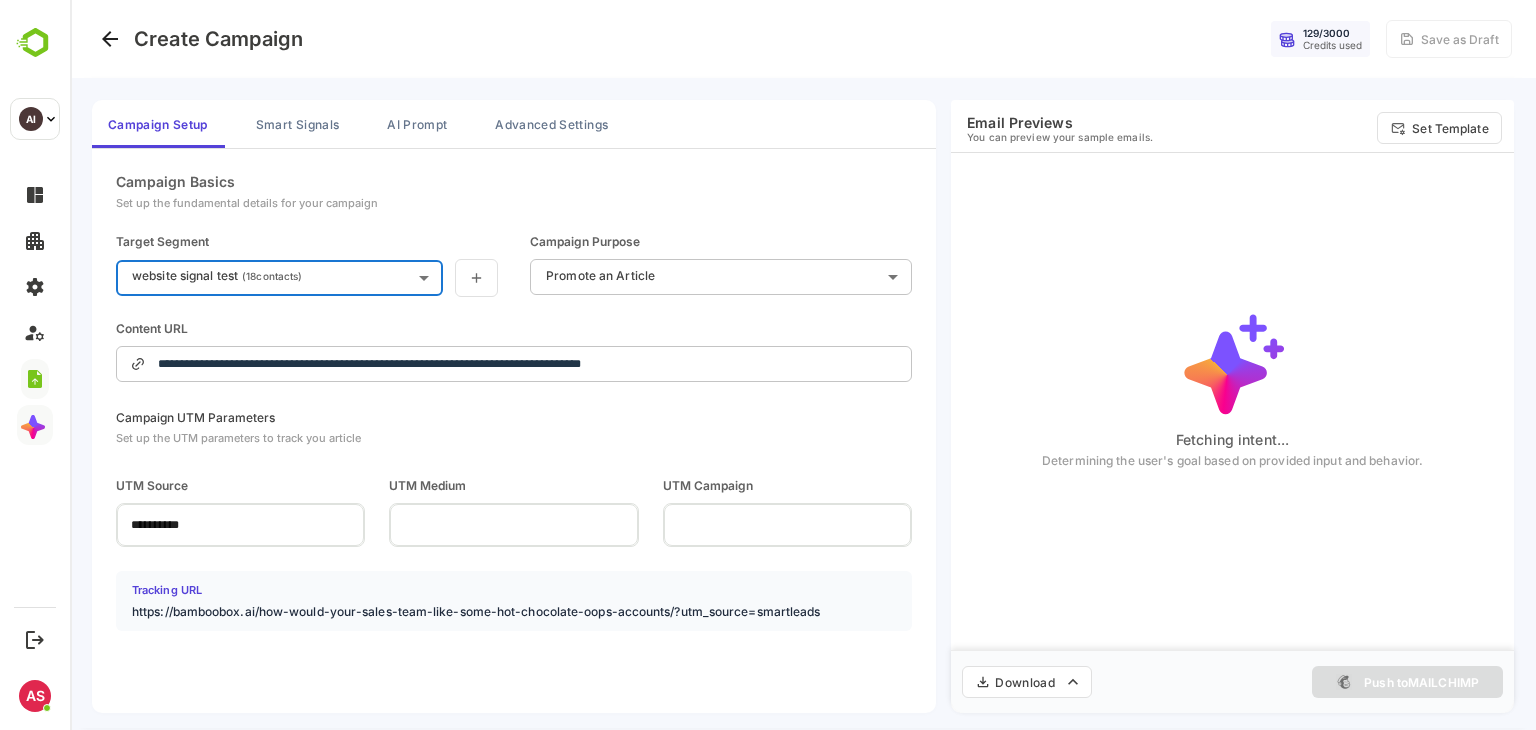 type 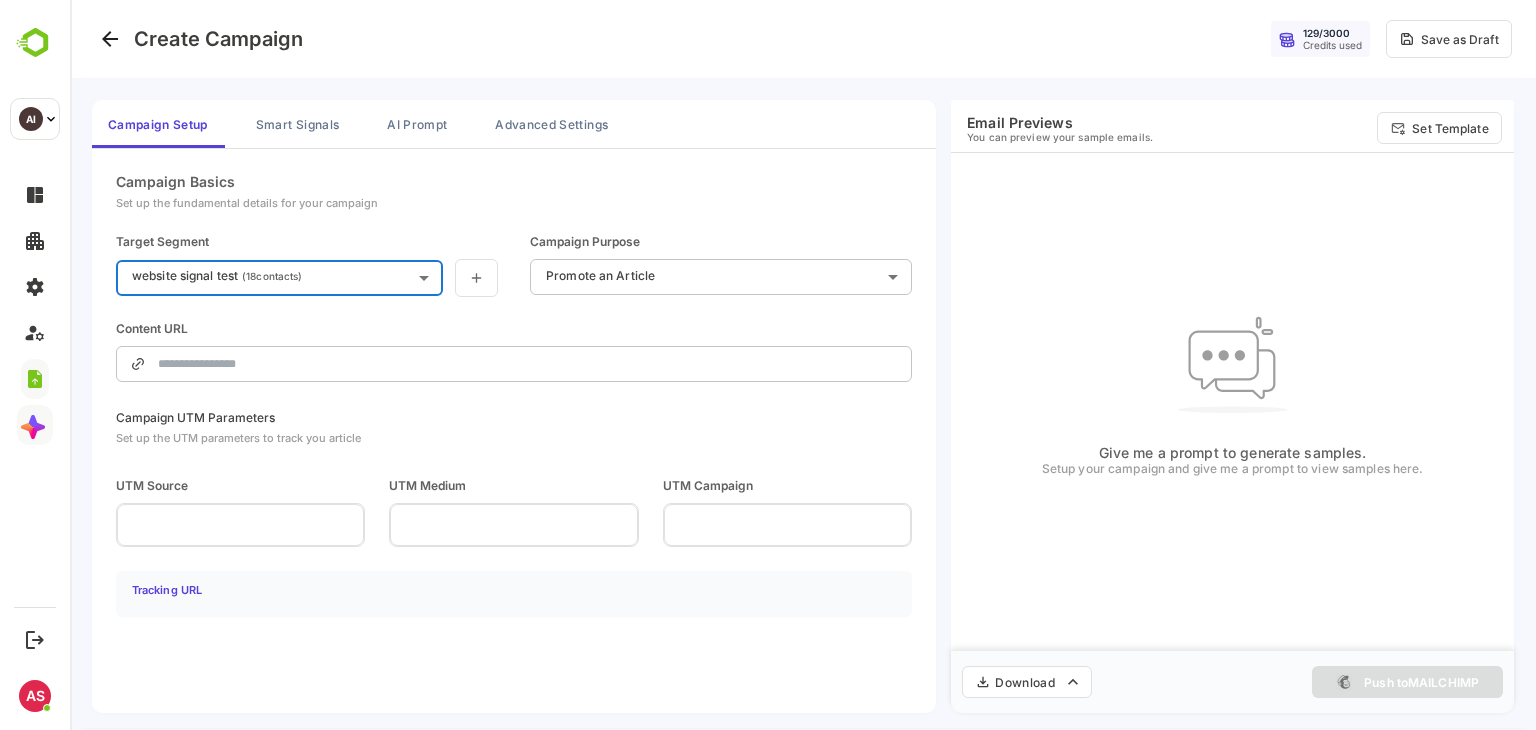 click at bounding box center [528, 364] 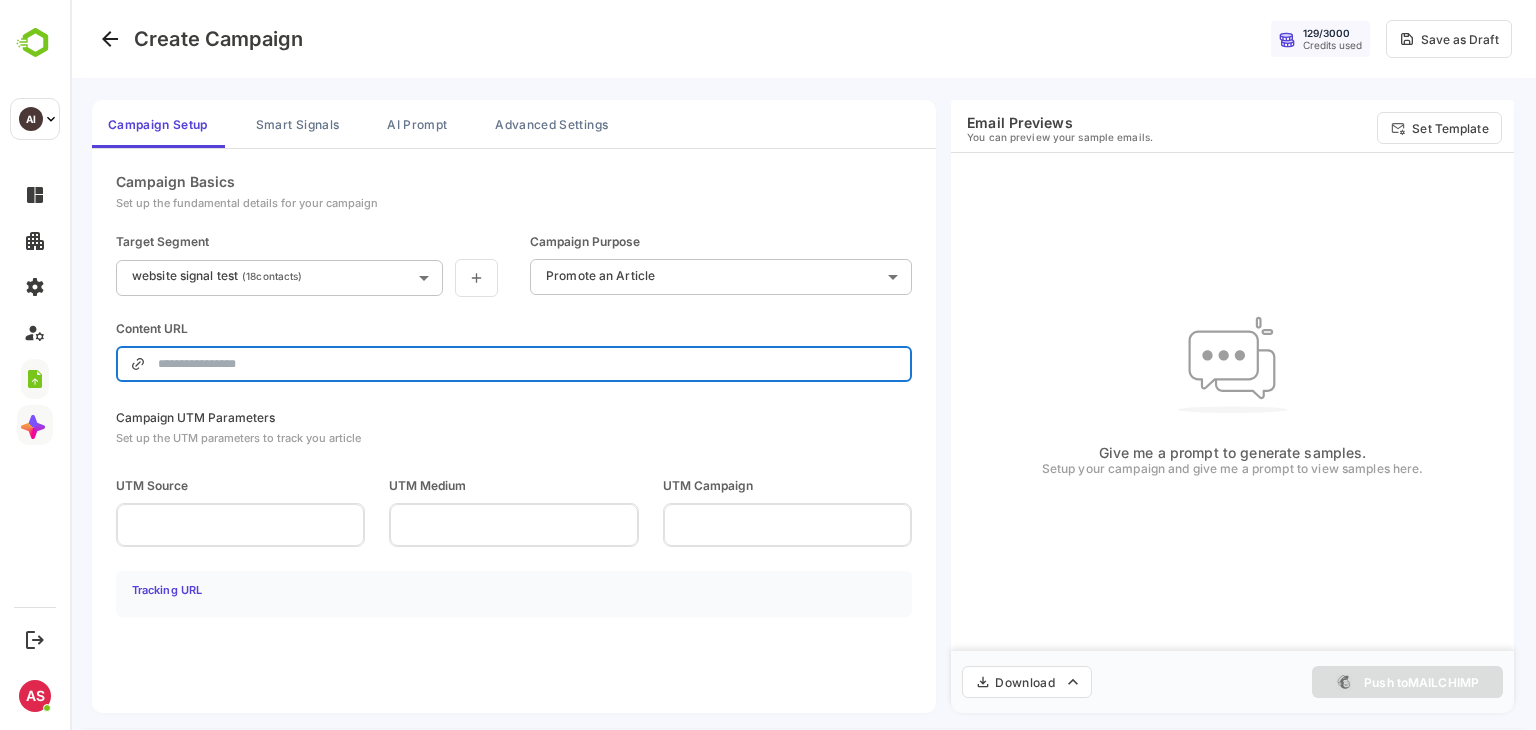 type on "**********" 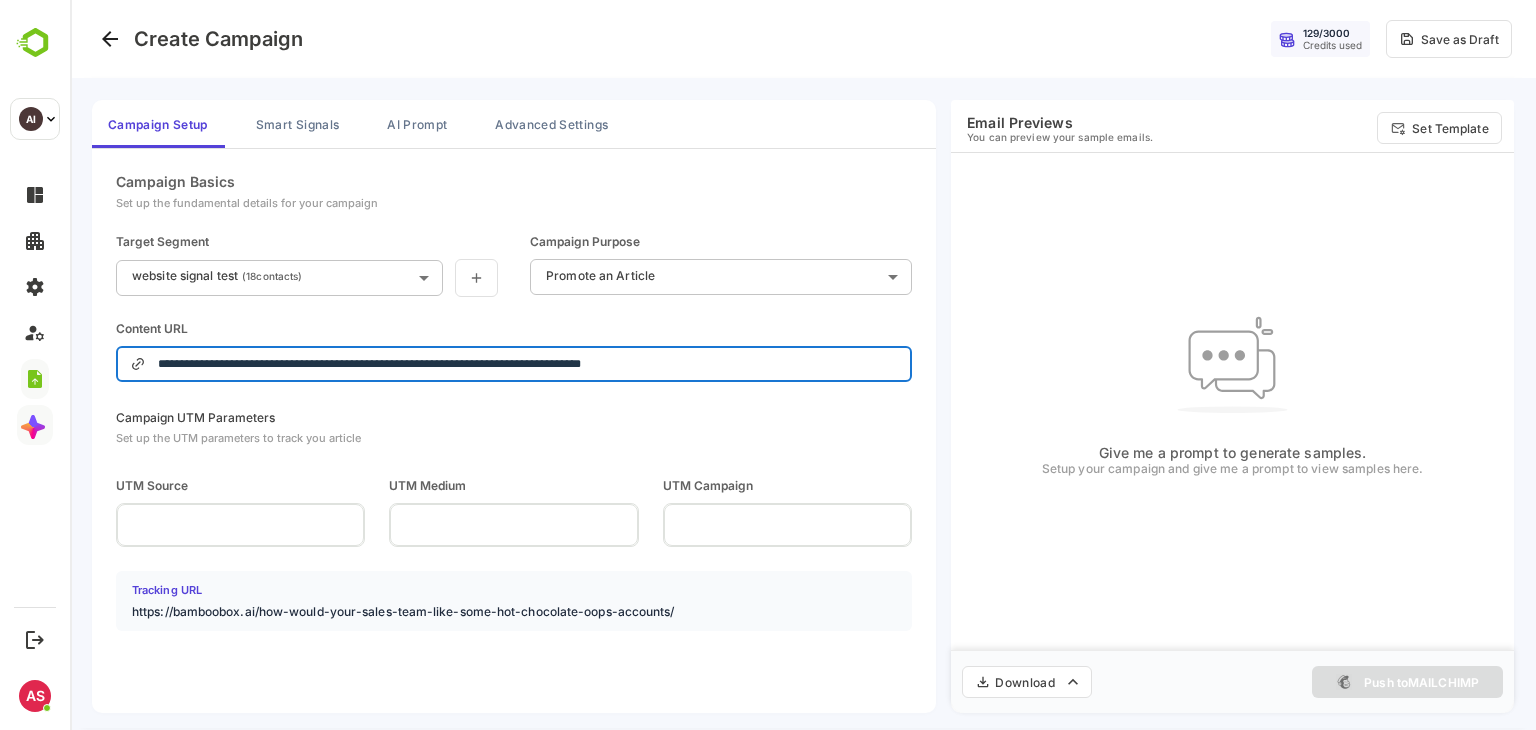 click on "**********" at bounding box center (528, 364) 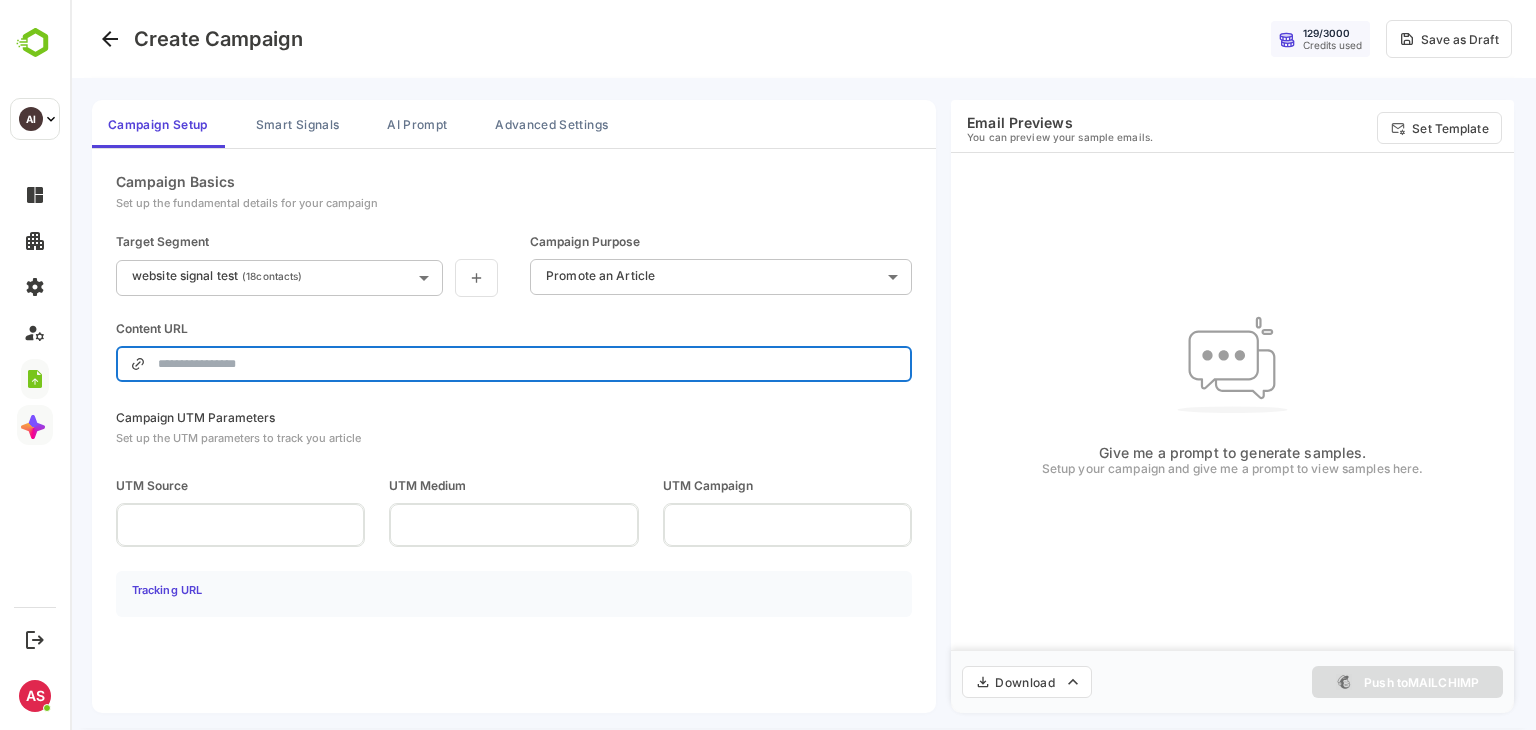 type 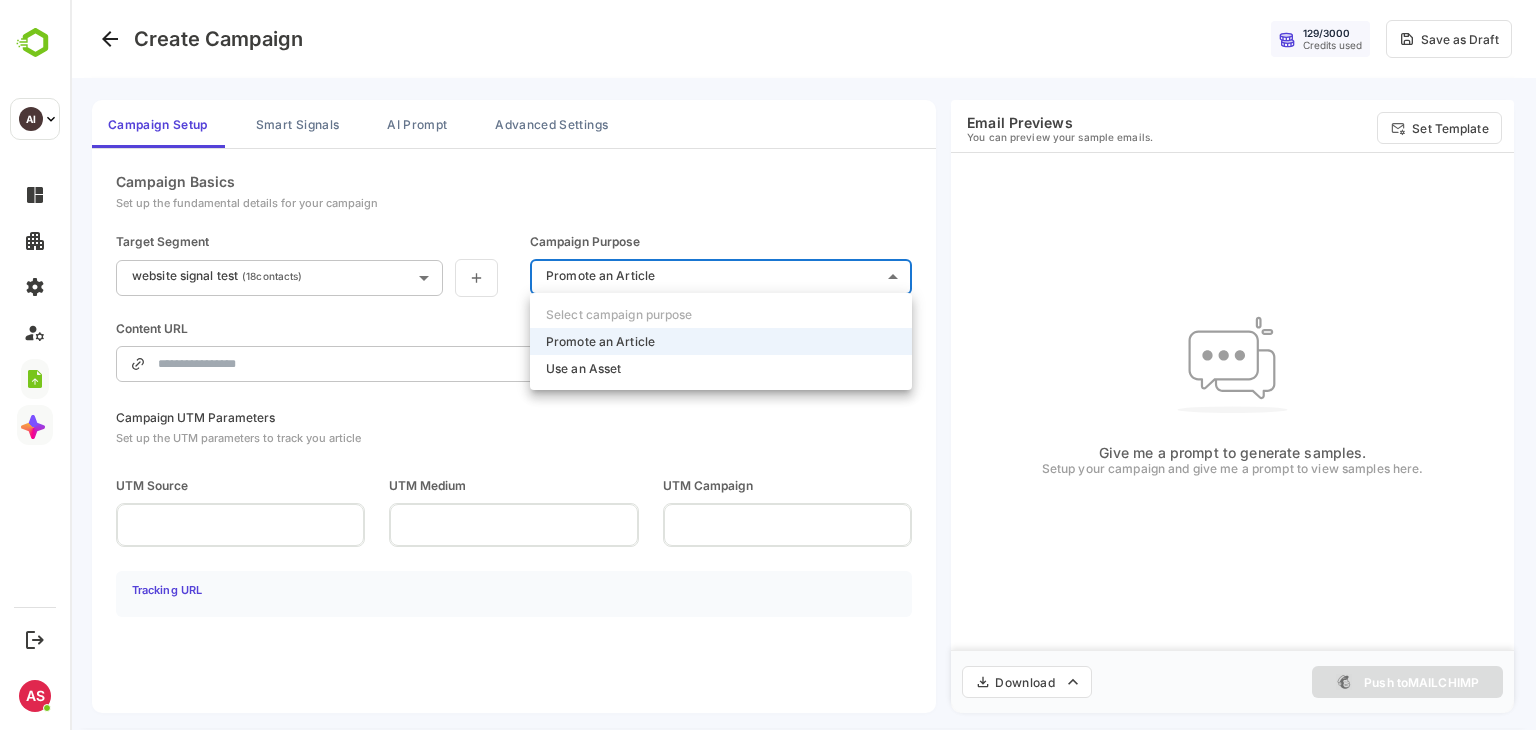 drag, startPoint x: 427, startPoint y: 244, endPoint x: 409, endPoint y: 215, distance: 34.132095 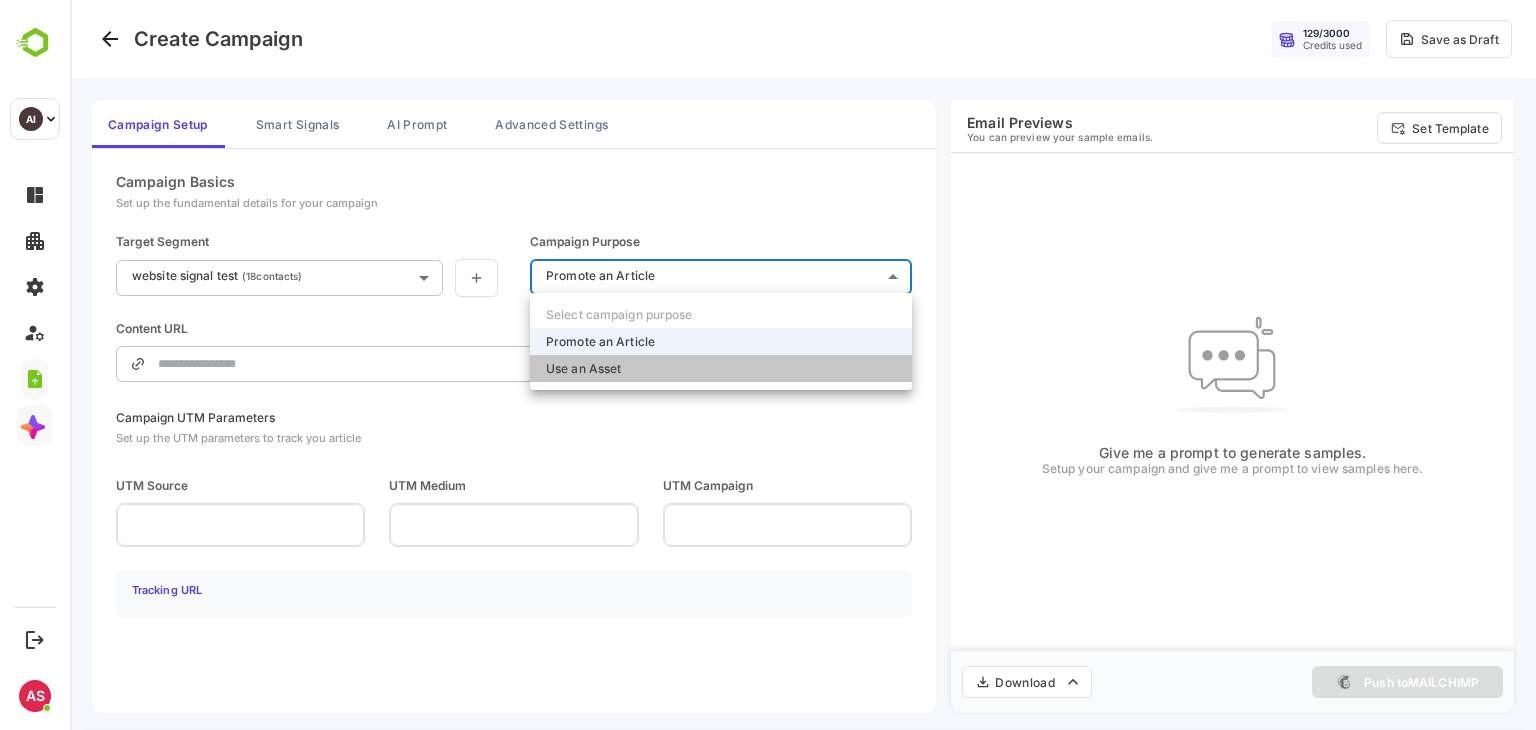 click on "Use an Asset" at bounding box center [583, 368] 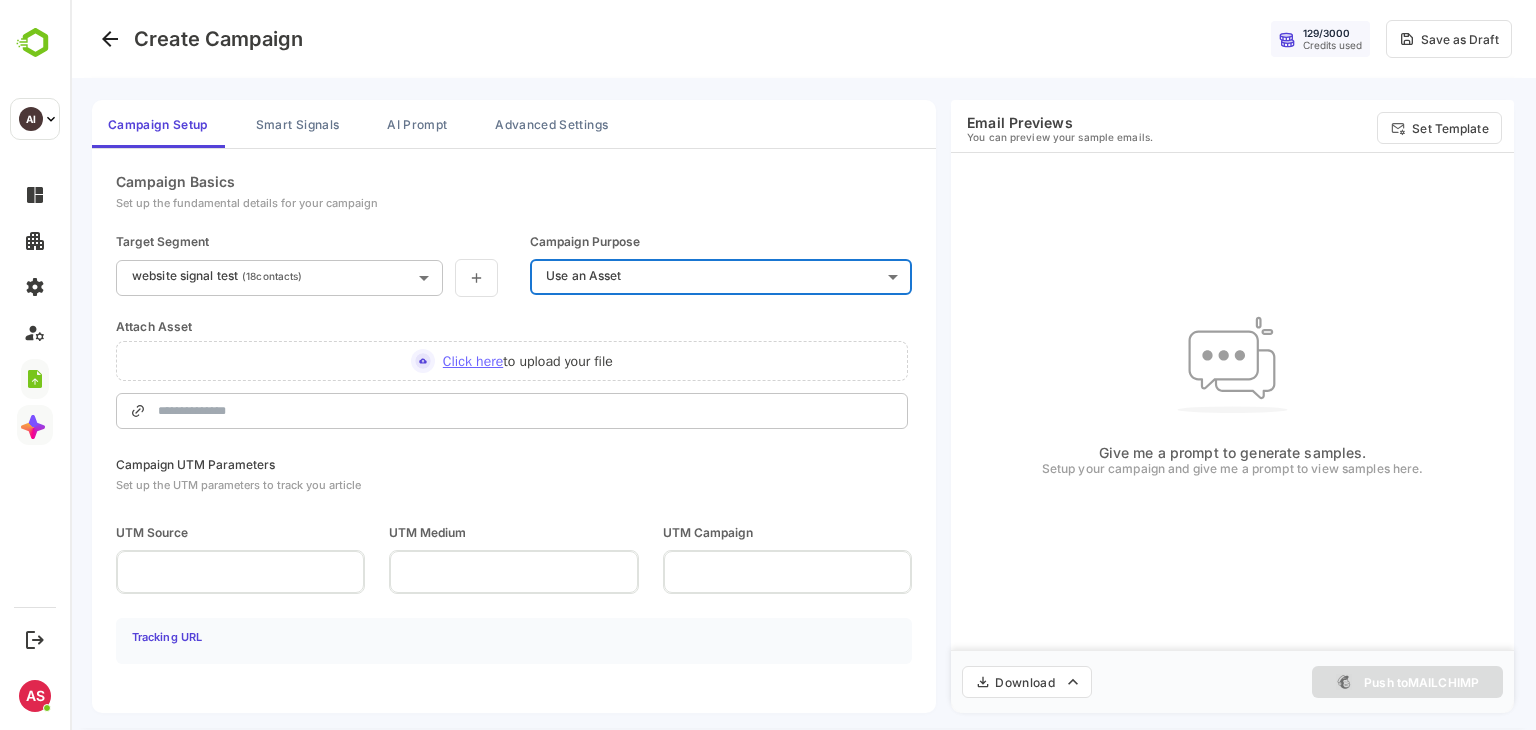 click on "Click here" at bounding box center [473, 361] 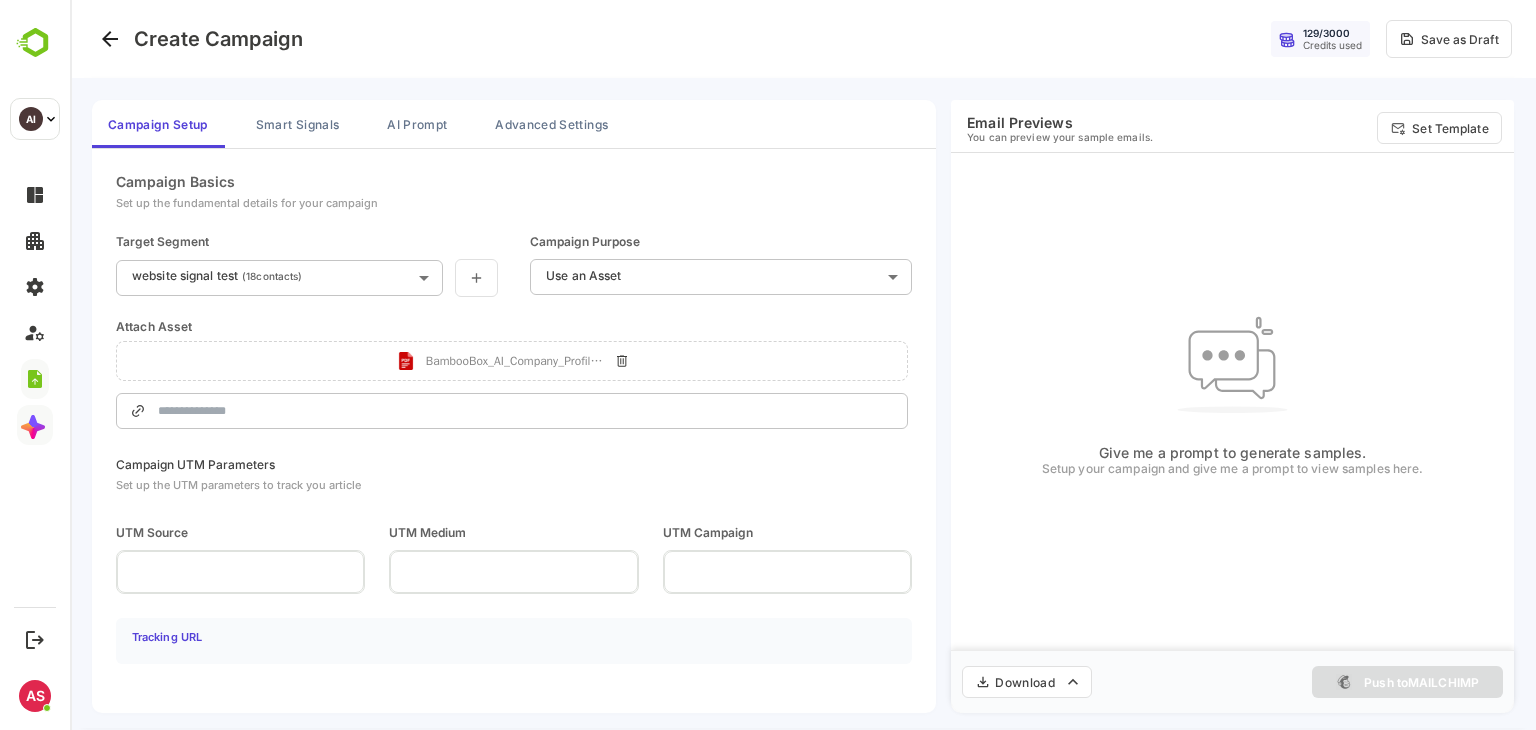 click at bounding box center (526, 411) 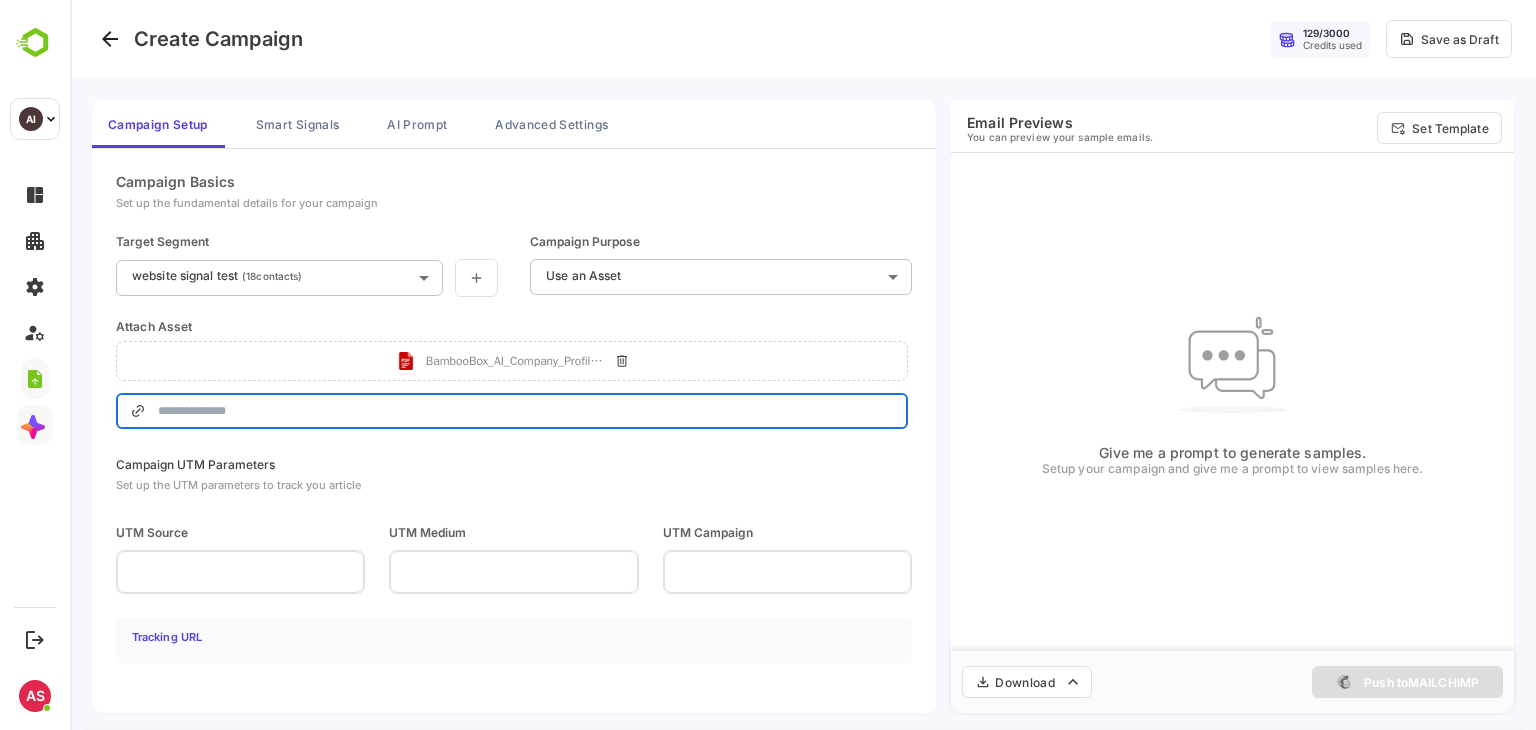 type on "**********" 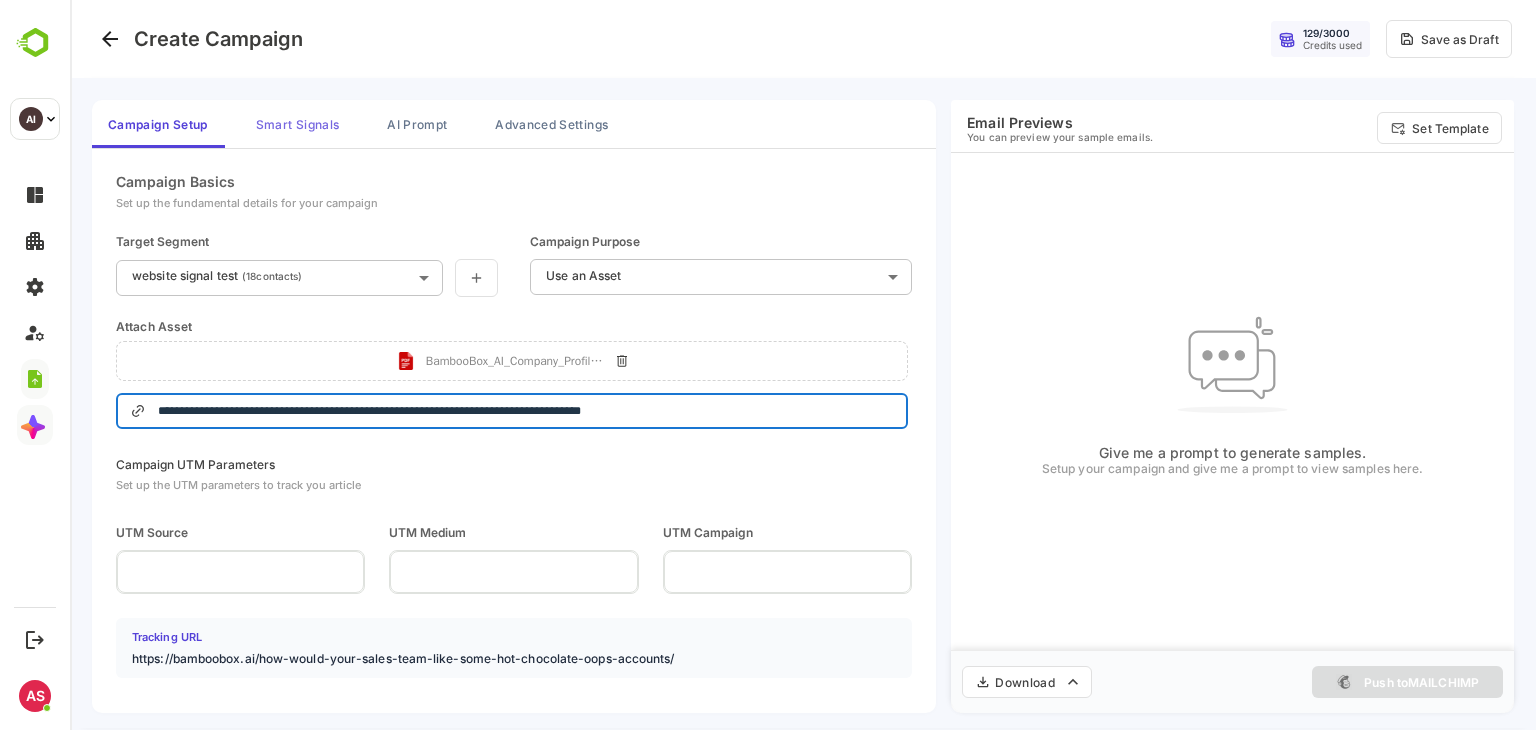 click on "Smart Signals" at bounding box center (297, 124) 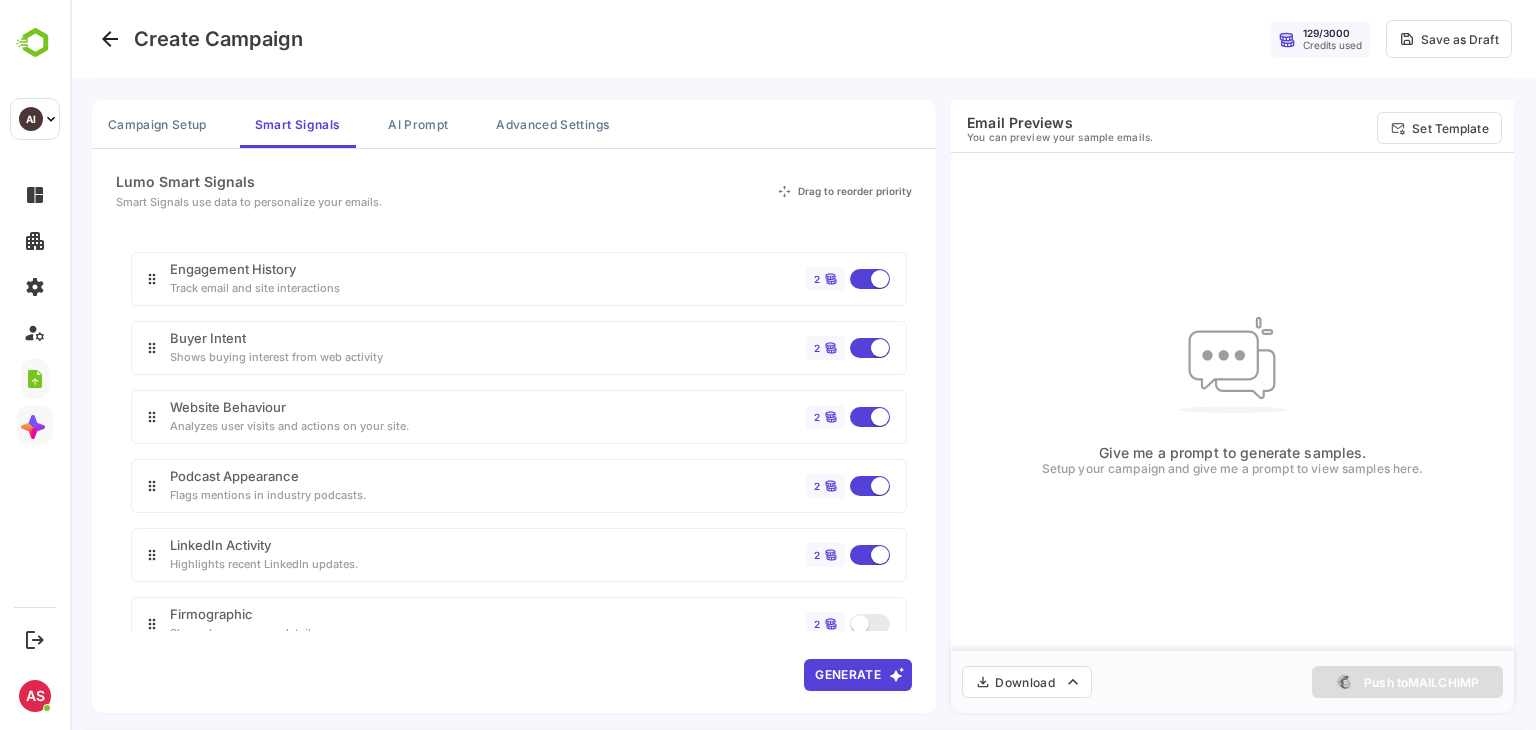 scroll, scrollTop: 148, scrollLeft: 0, axis: vertical 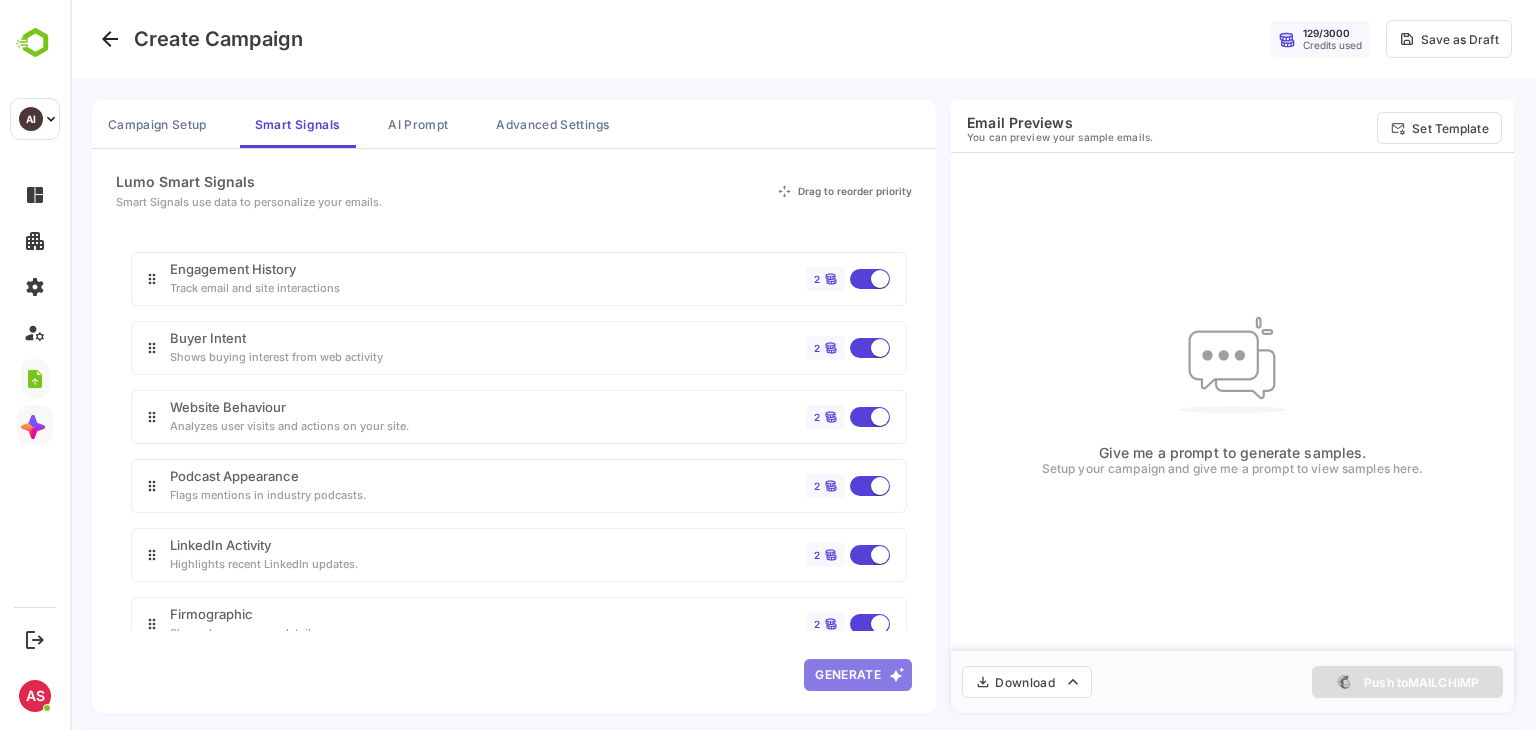 click on "Generate" at bounding box center (858, 675) 